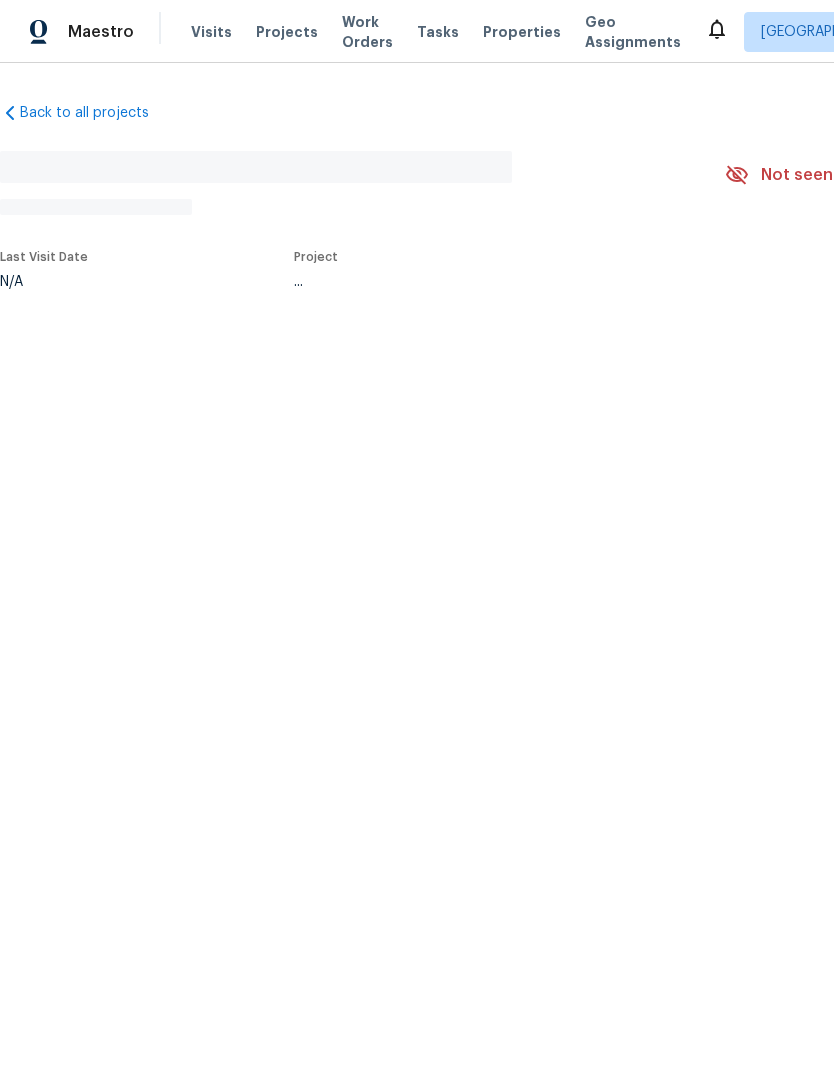 scroll, scrollTop: 0, scrollLeft: 0, axis: both 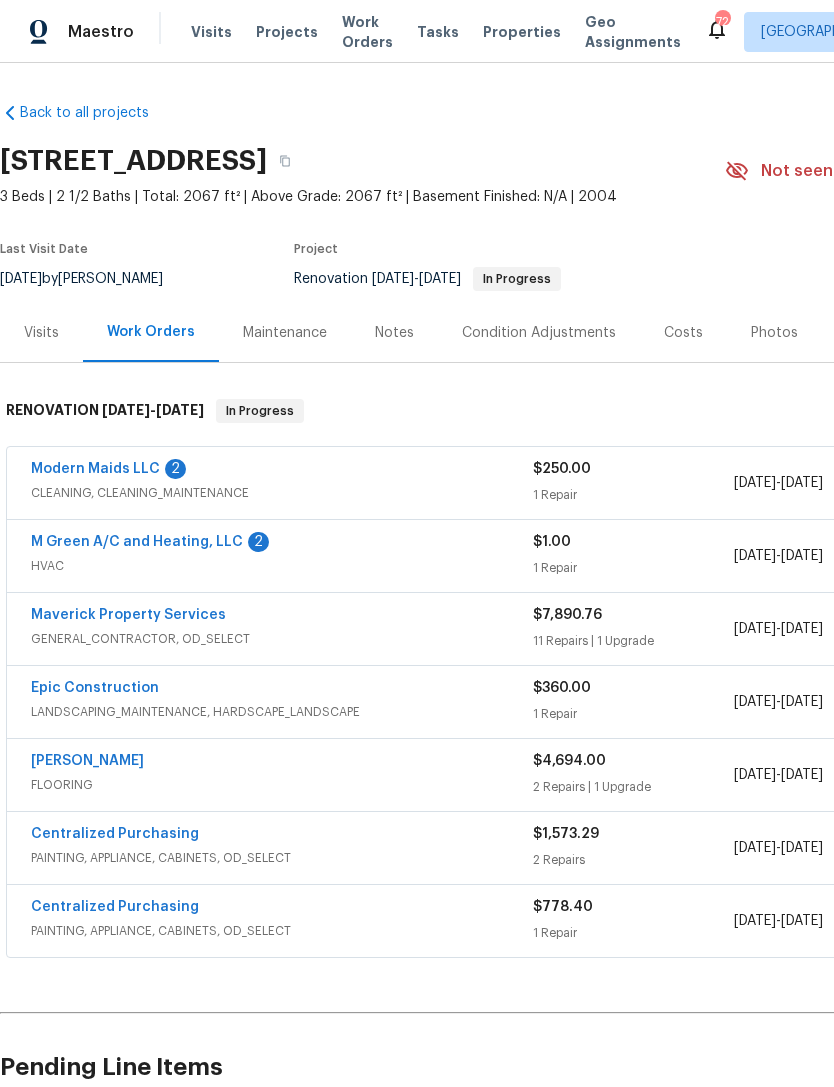 click on "M Green A/C and Heating, LLC" at bounding box center (137, 542) 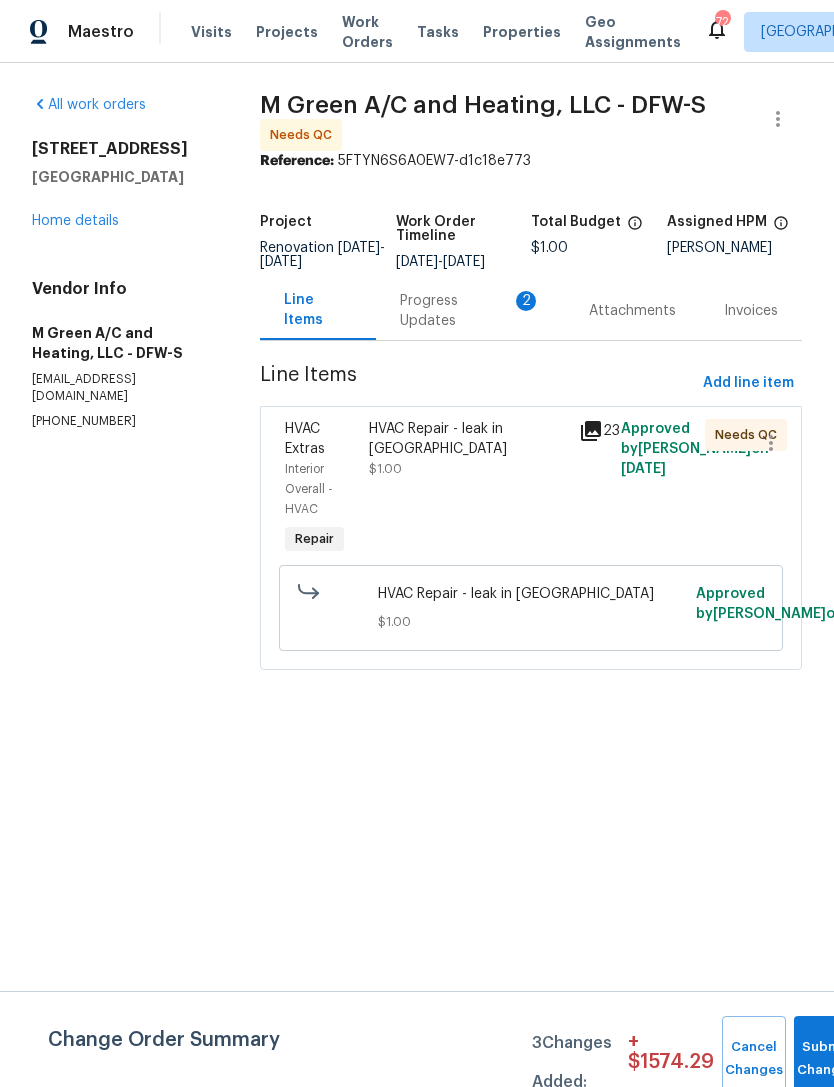 click on "Progress Updates 2" at bounding box center [470, 311] 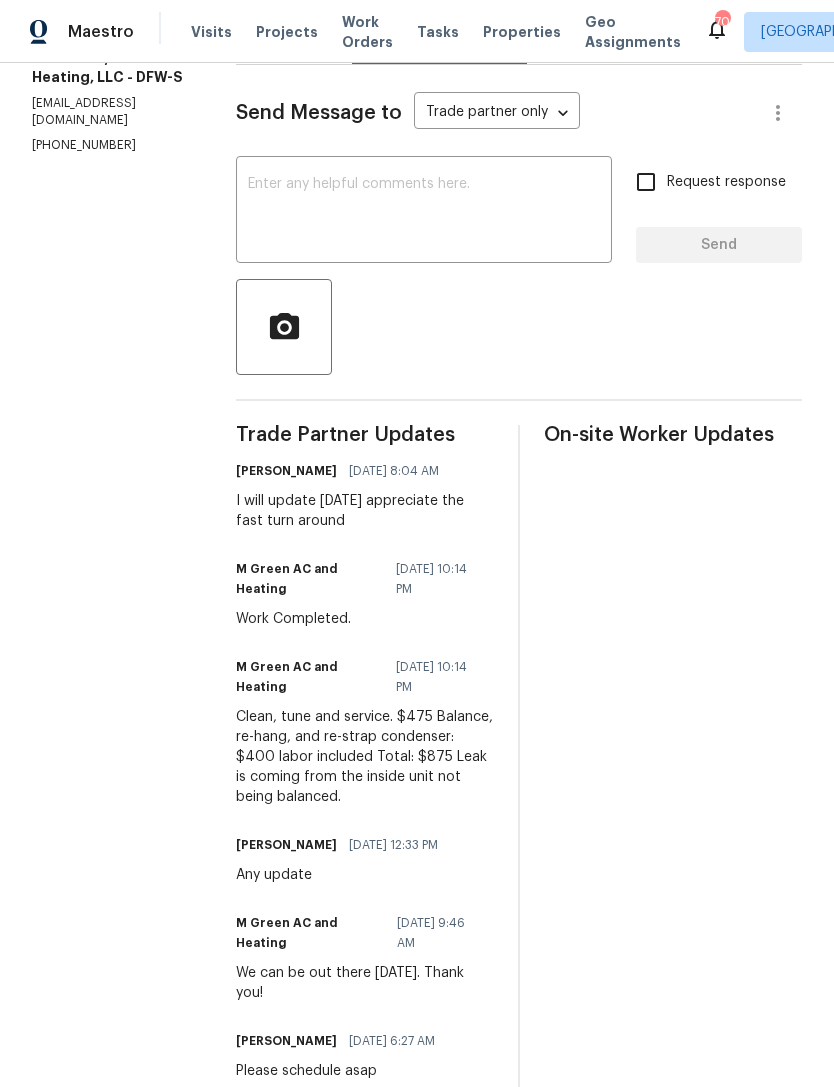 scroll, scrollTop: 276, scrollLeft: 0, axis: vertical 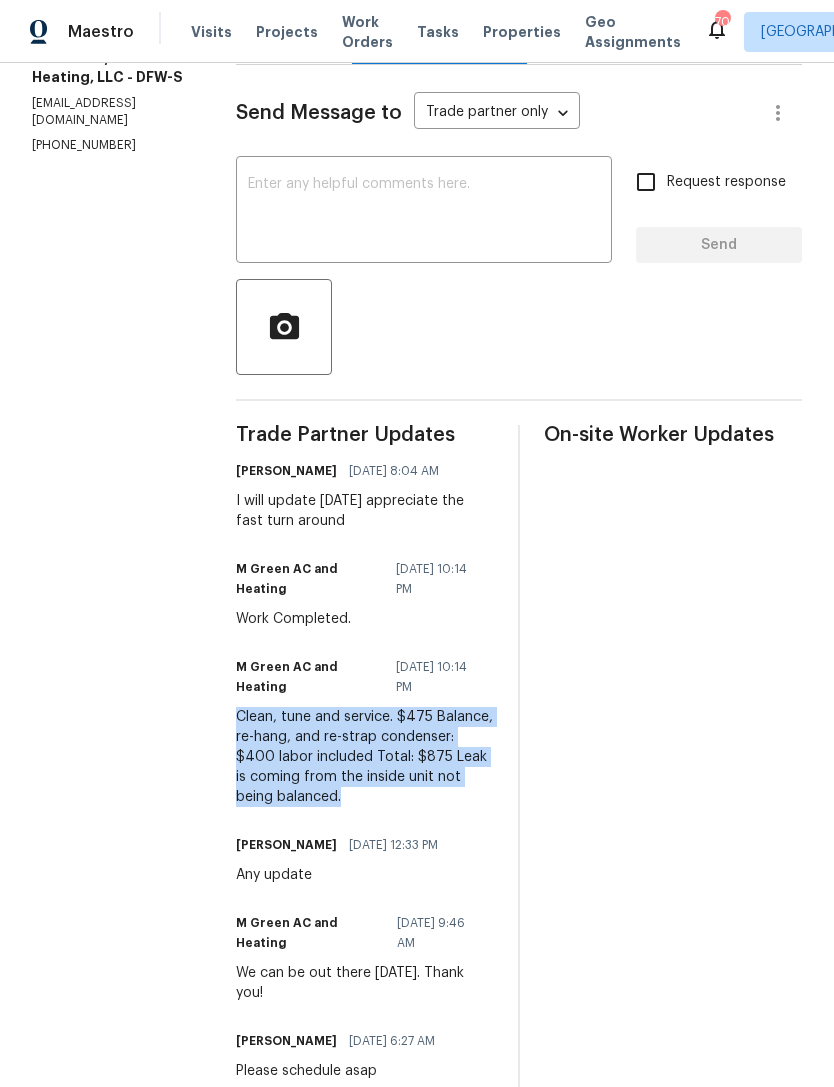 copy on "Clean, tune and service. $475
Balance, re-hang, and re-strap condenser: $400 labor included
Total: $875
Leak is coming from the inside unit not being balanced." 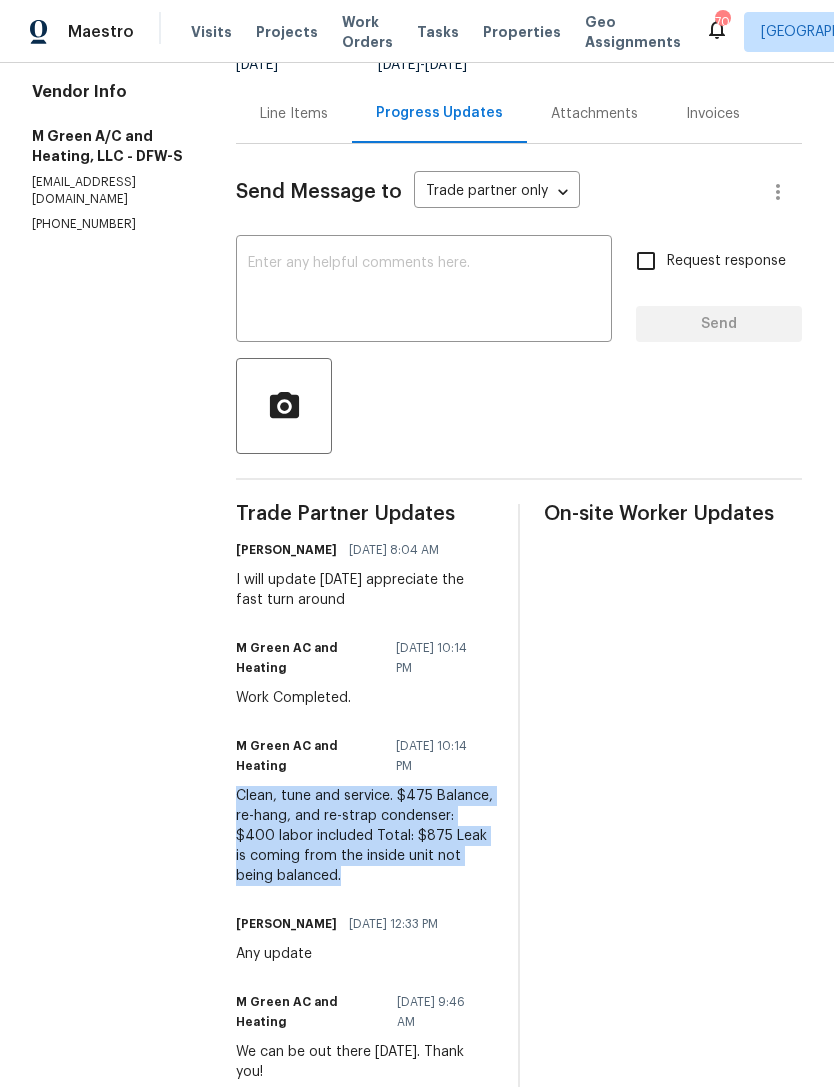 scroll, scrollTop: 191, scrollLeft: 0, axis: vertical 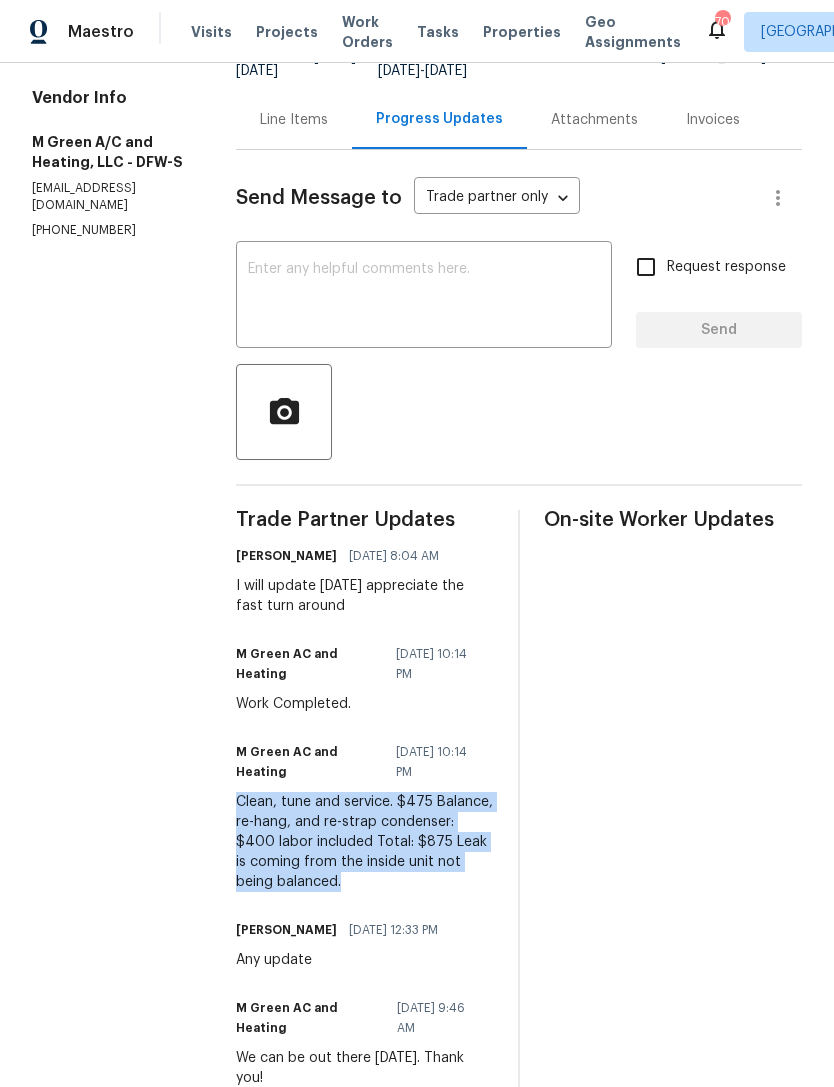 click on "Line Items" at bounding box center (294, 120) 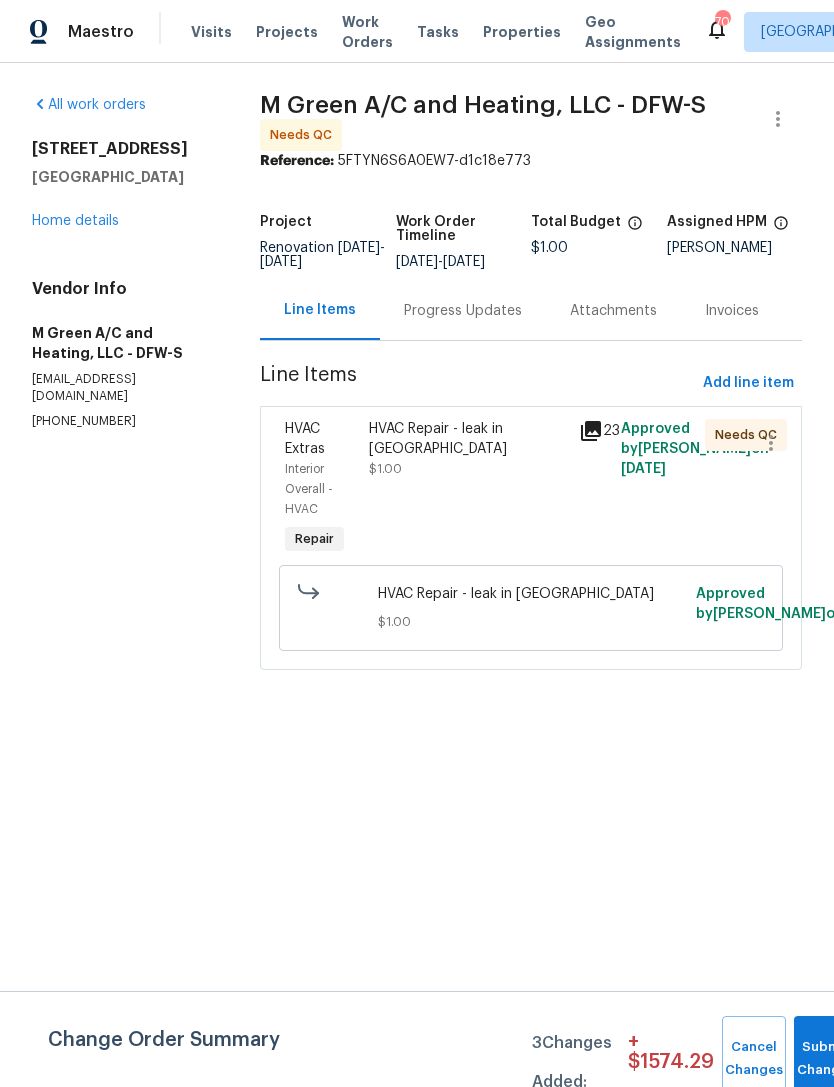 scroll, scrollTop: 0, scrollLeft: 0, axis: both 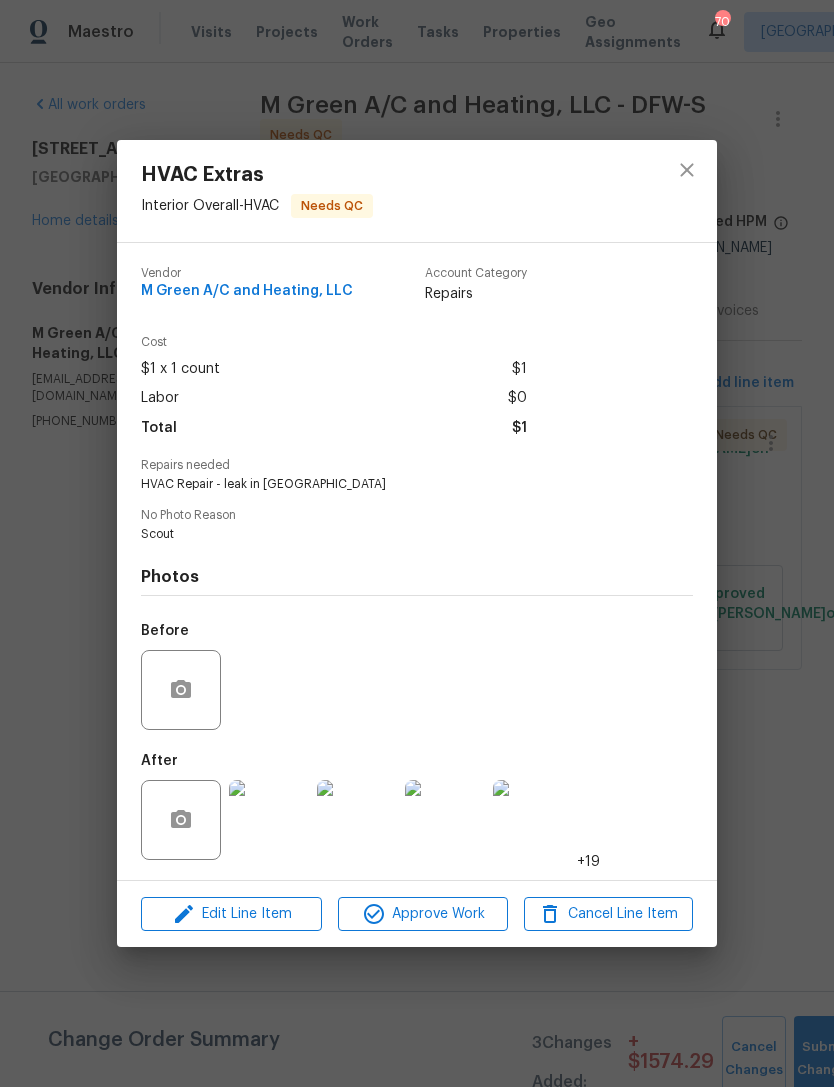 click on "HVAC Extras Interior Overall  -  HVAC Needs QC Vendor M Green A/C and Heating, LLC Account Category Repairs Cost $1 x 1 count $1 Labor $0 Total $1 Repairs needed HVAC Repair - leak in attic No Photo Reason Scout Photos Before After  +19  Edit Line Item  Approve Work  Cancel Line Item" at bounding box center [417, 543] 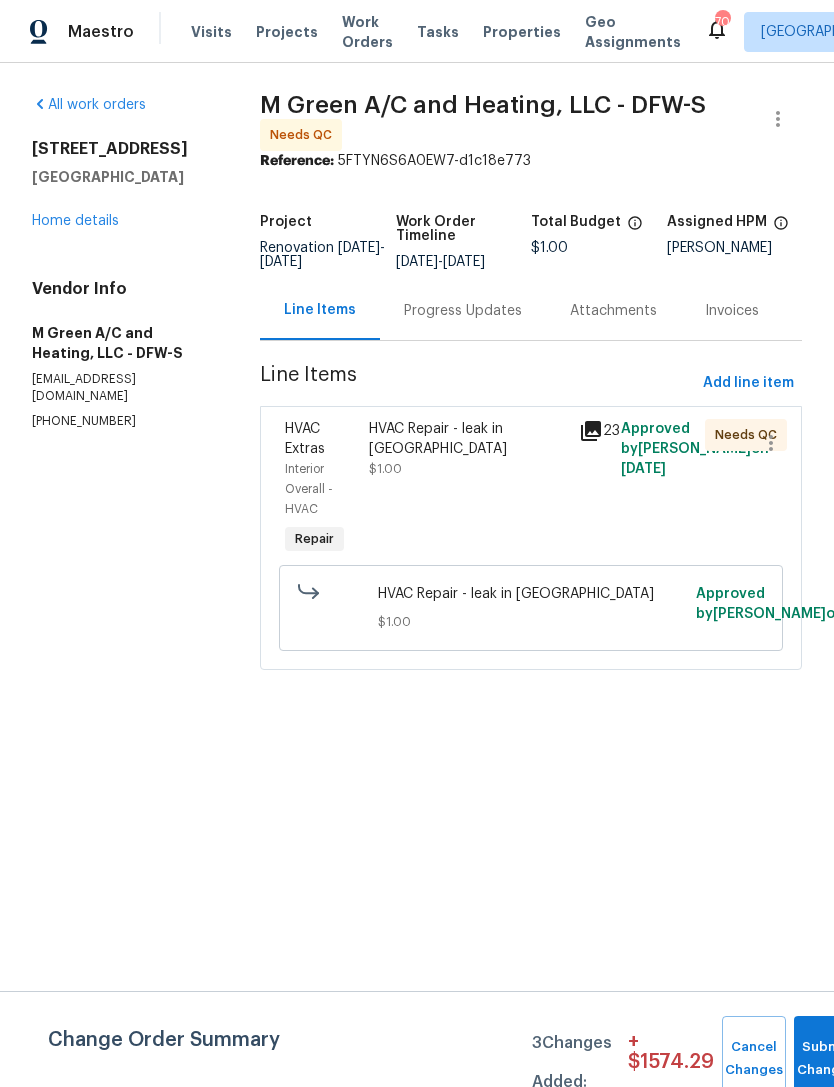 click on "HVAC Repair - leak in attic $1.00" at bounding box center [468, 489] 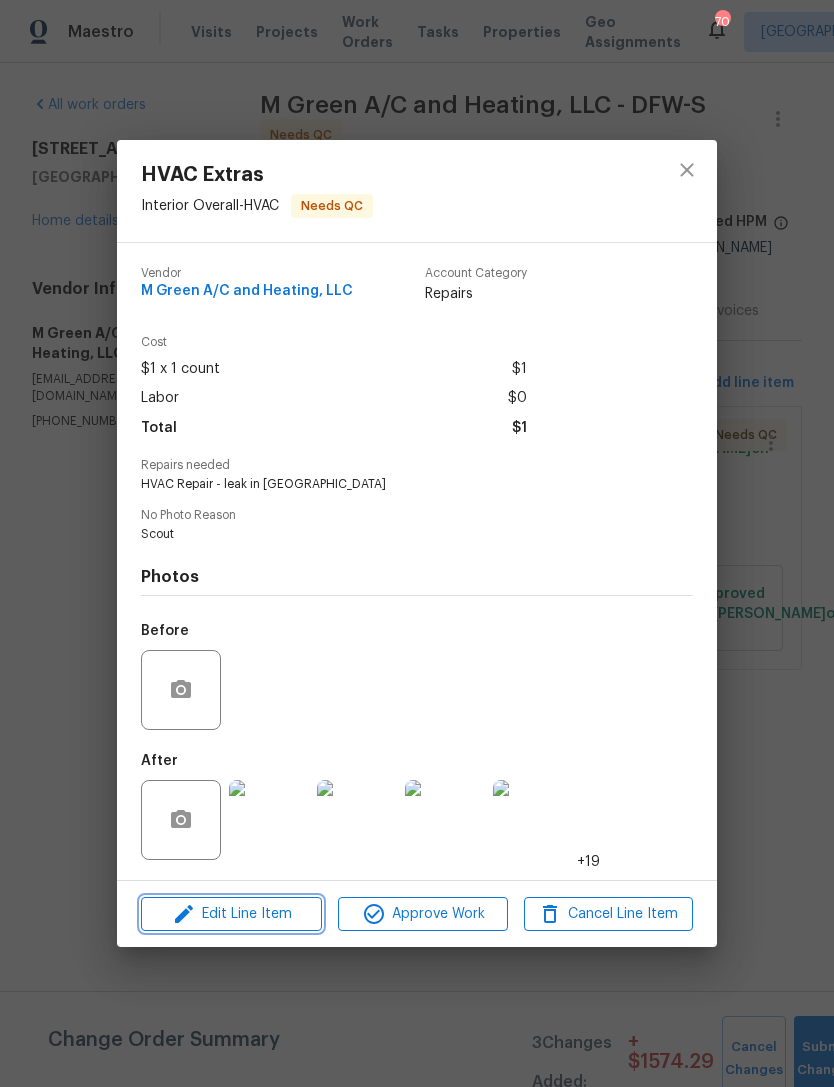 click on "Edit Line Item" at bounding box center [231, 914] 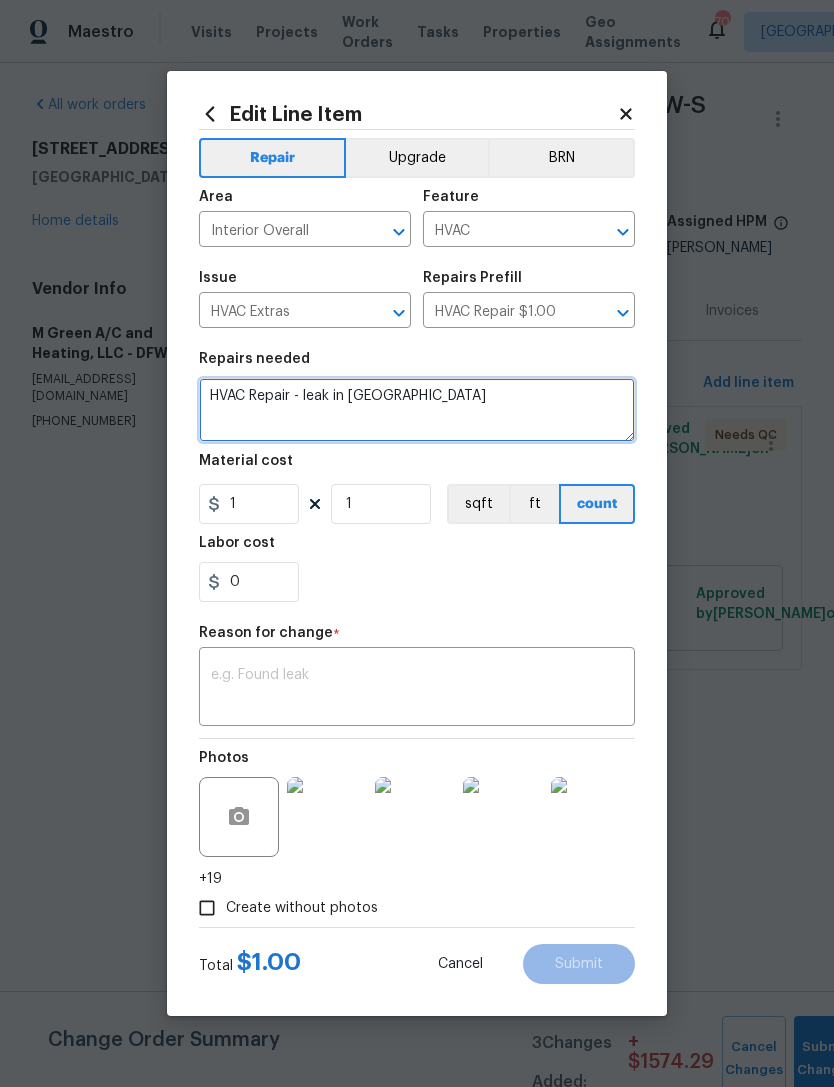 click on "HVAC Repair - leak in [GEOGRAPHIC_DATA]" at bounding box center (417, 410) 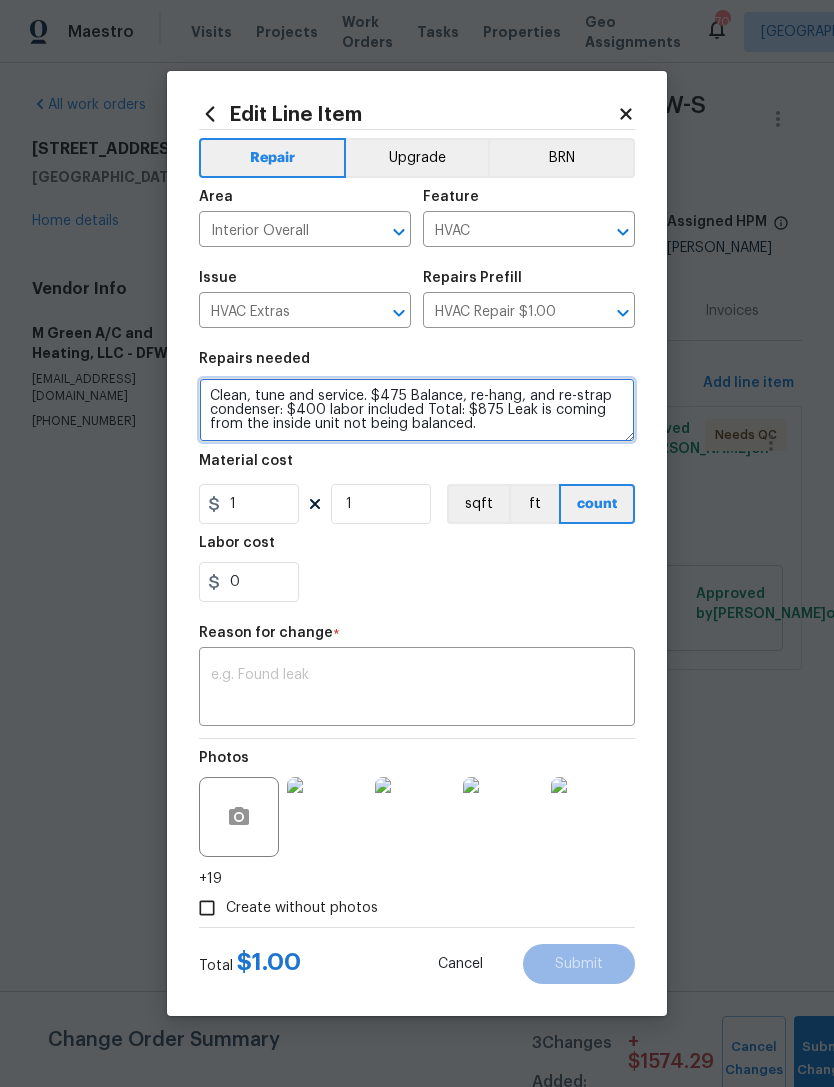 type on "Clean, tune and service. $475 Balance, re-hang, and re-strap condenser: $400 labor included Total: $875 Leak is coming from the inside unit not being balanced." 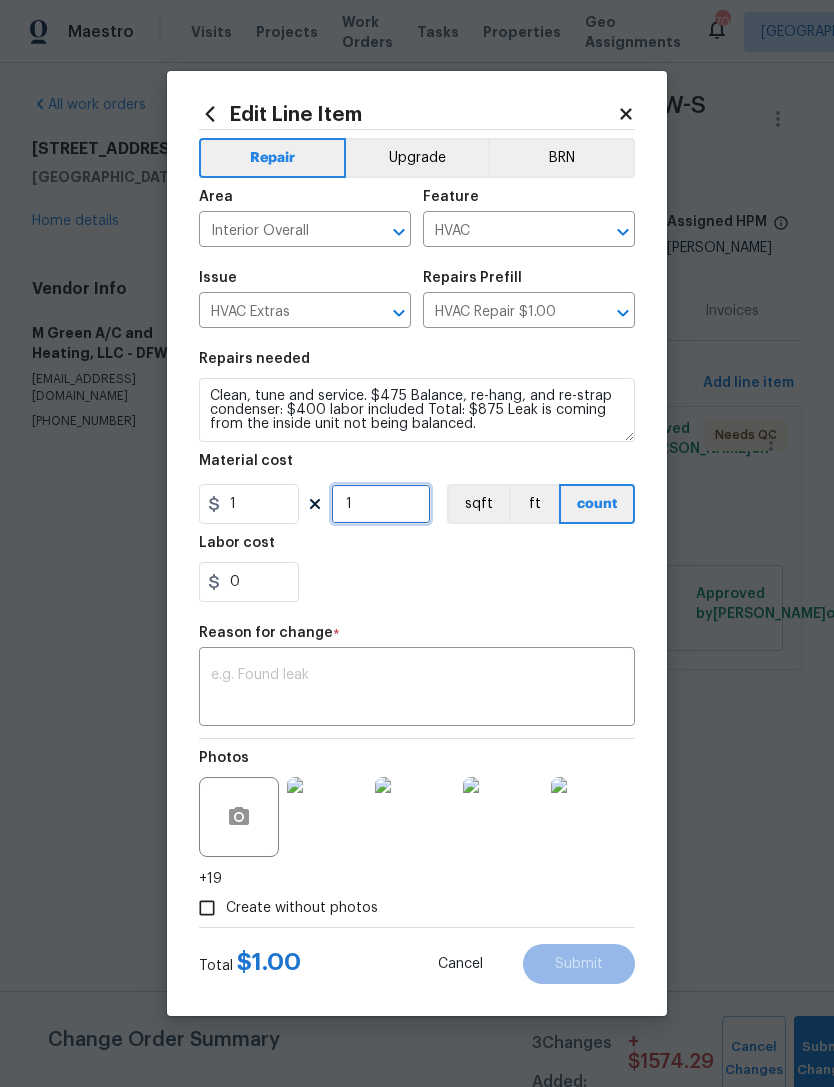 click on "1" at bounding box center (381, 504) 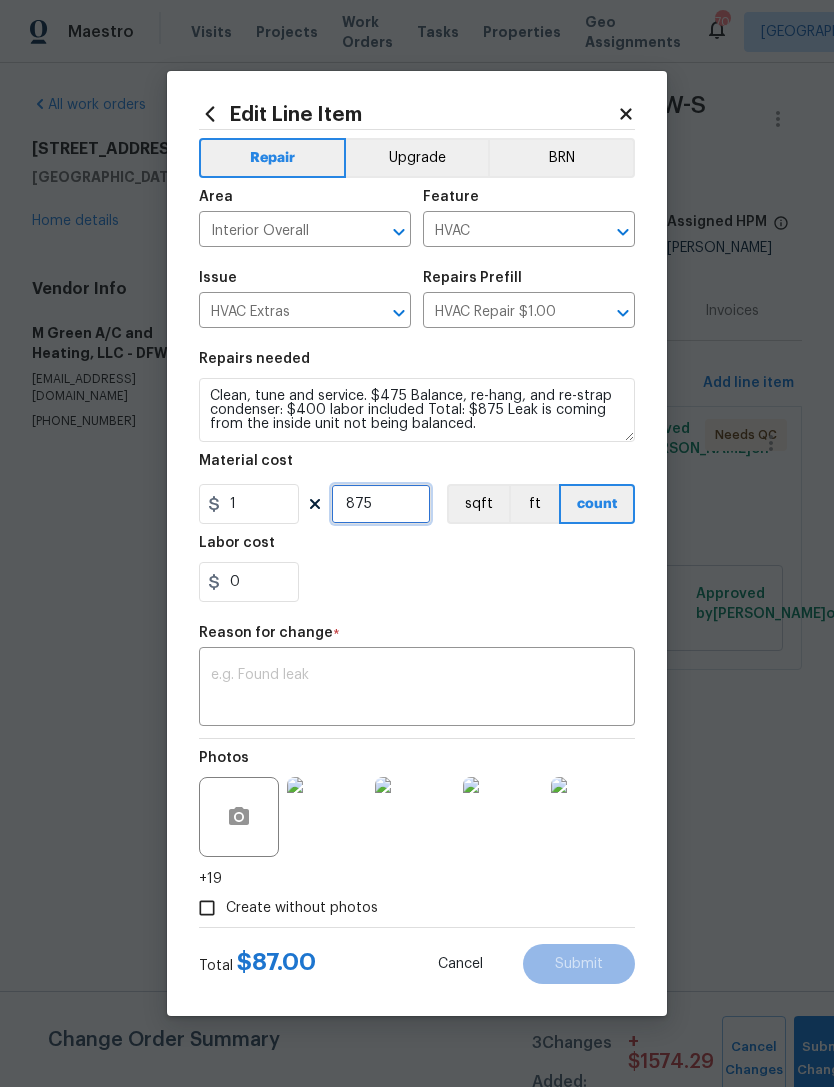 type on "875" 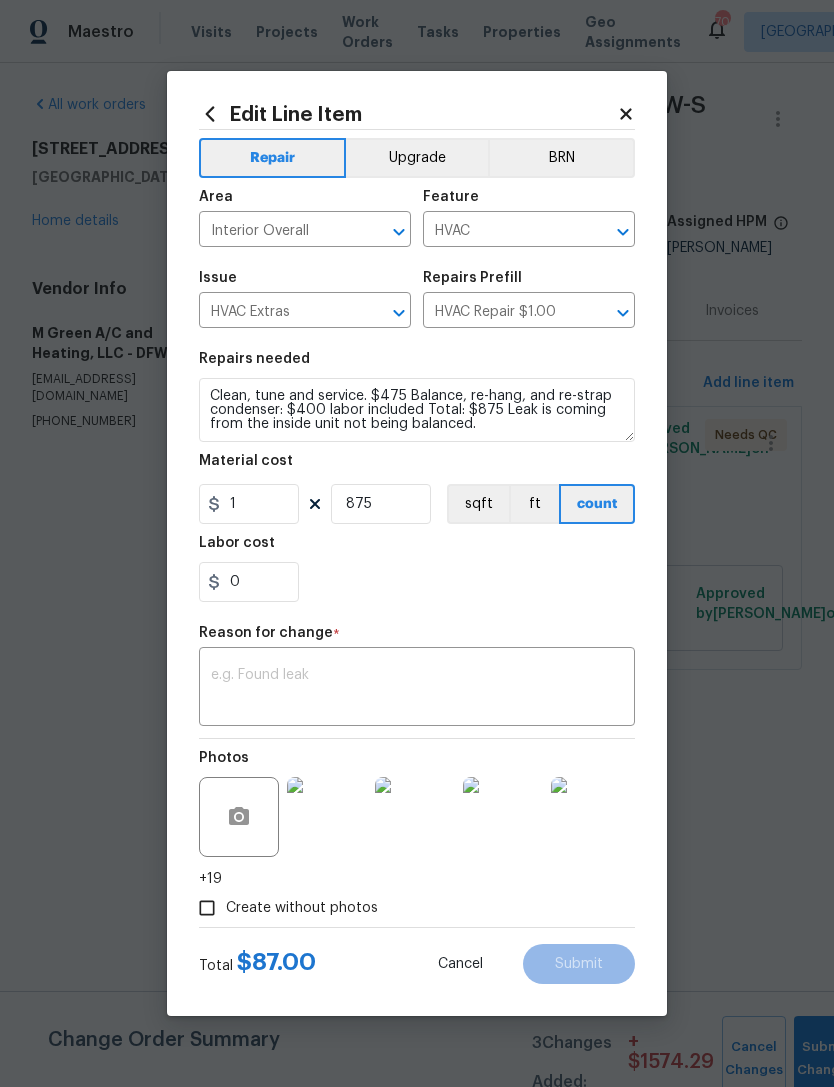 click at bounding box center [417, 689] 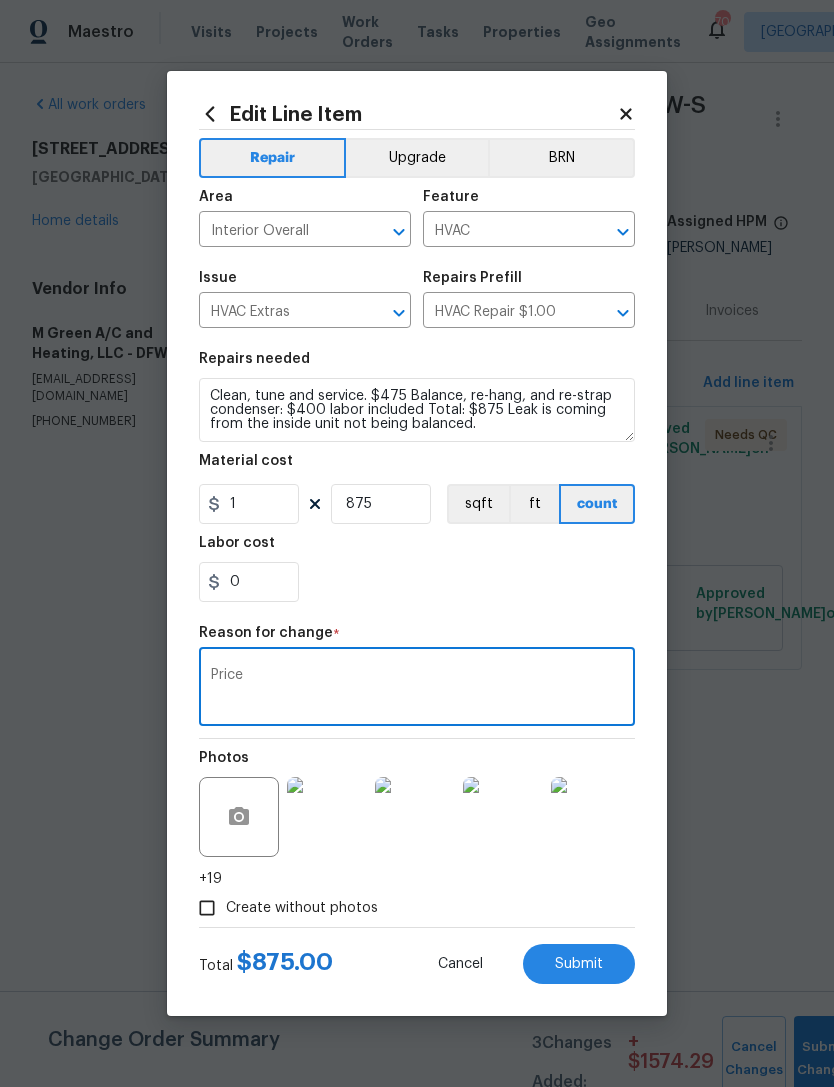type on "Price" 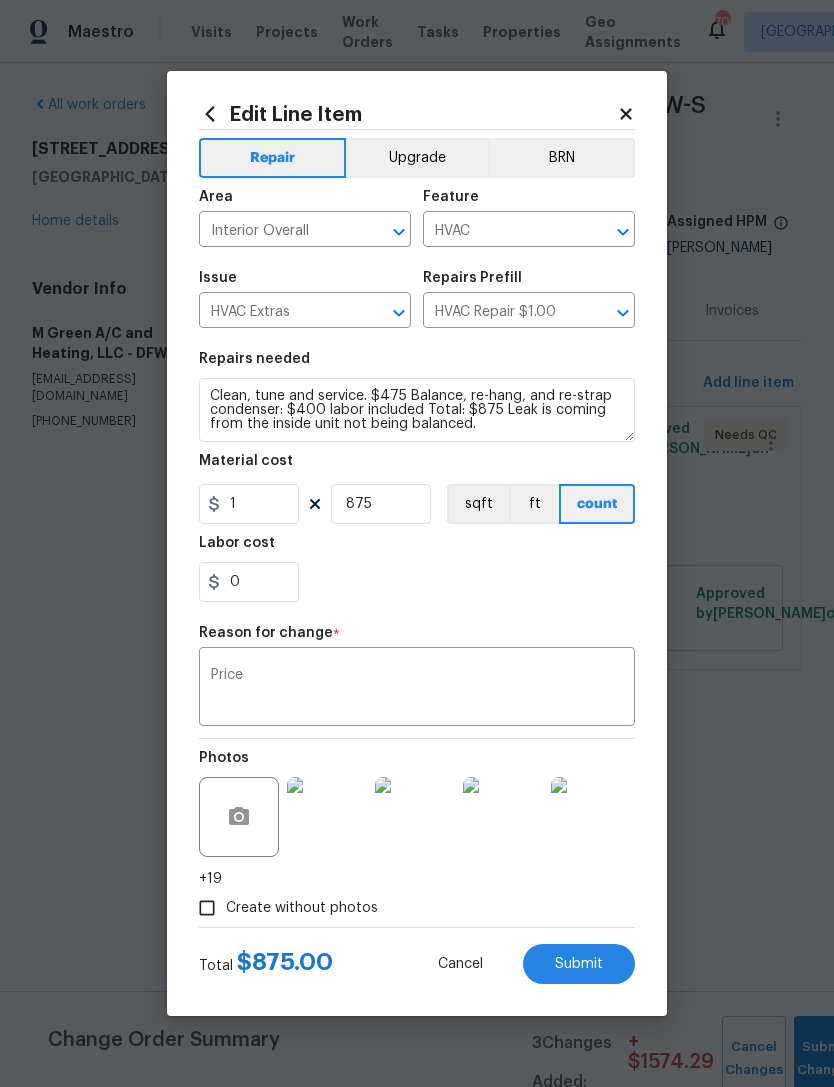 click on "Submit" at bounding box center (579, 964) 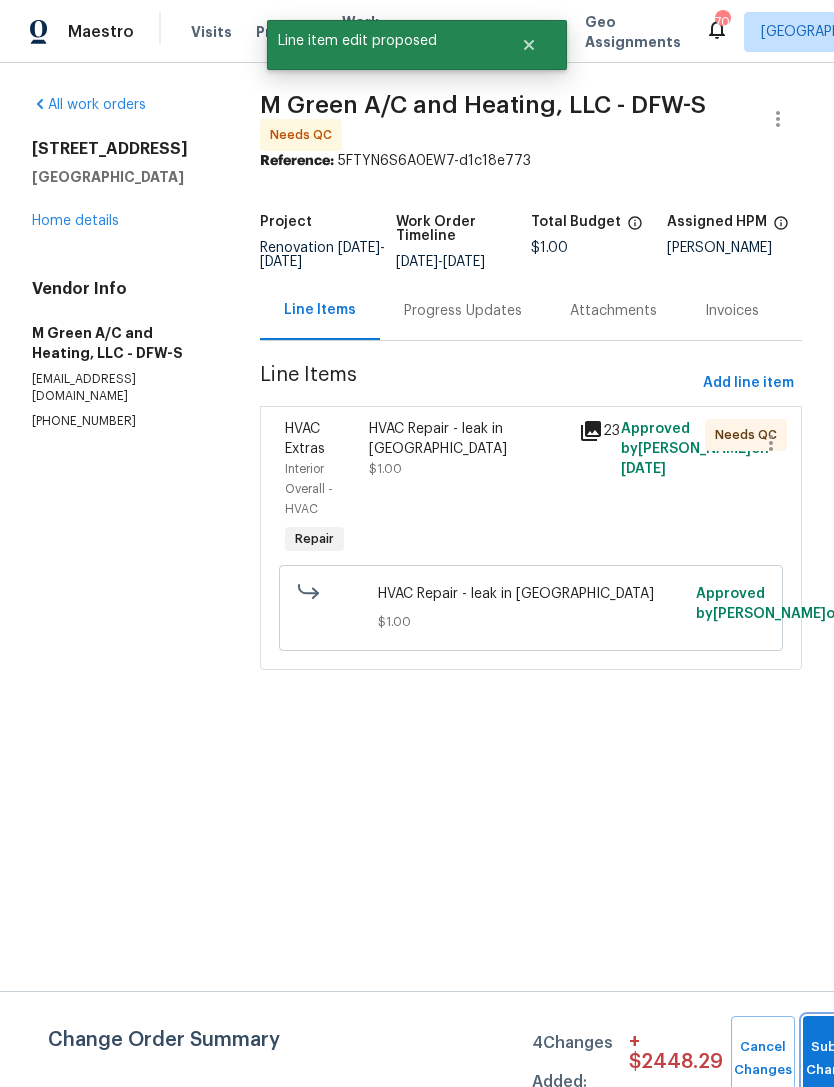 click on "Submit Changes" at bounding box center (835, 1059) 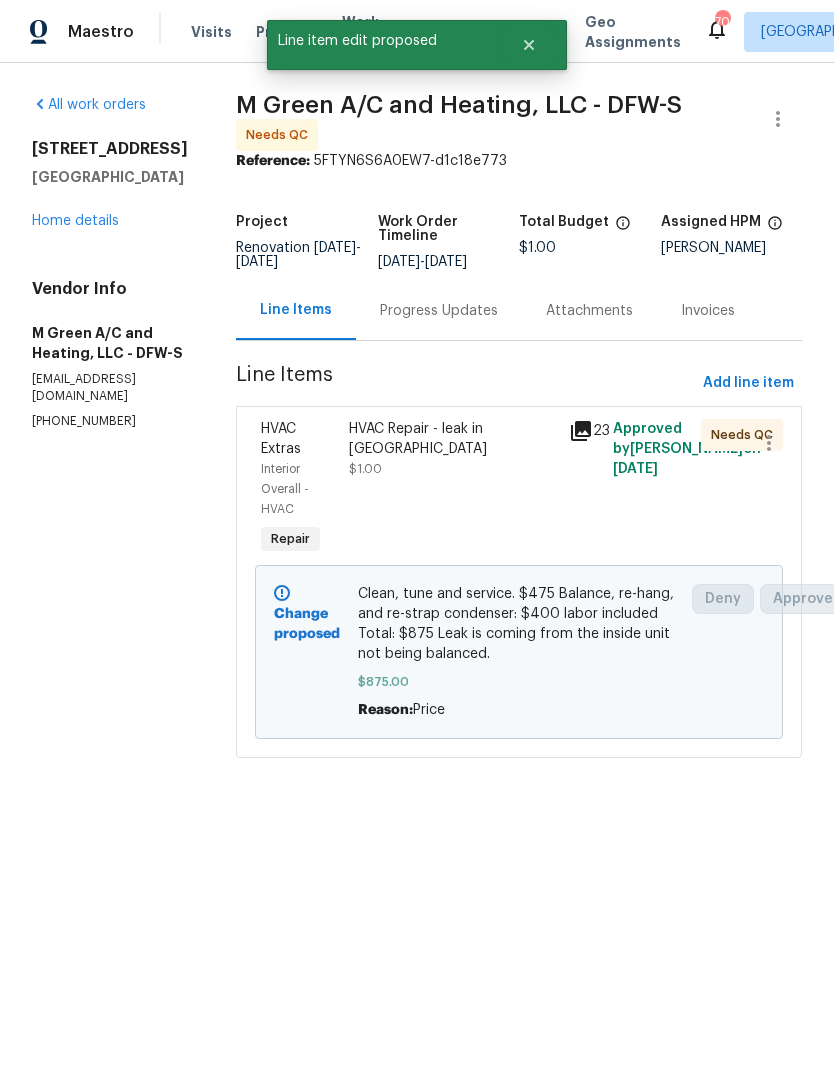 click on "HVAC Repair - leak in attic $1.00" at bounding box center (453, 489) 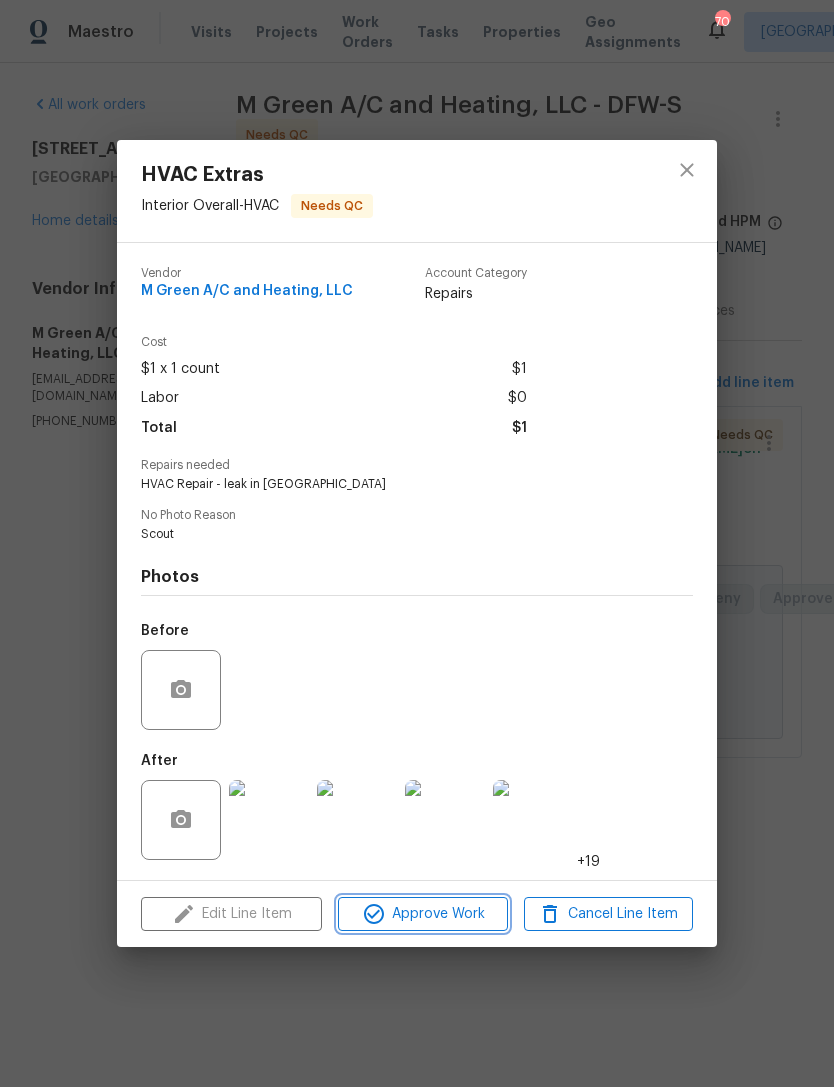 click on "Approve Work" at bounding box center (422, 914) 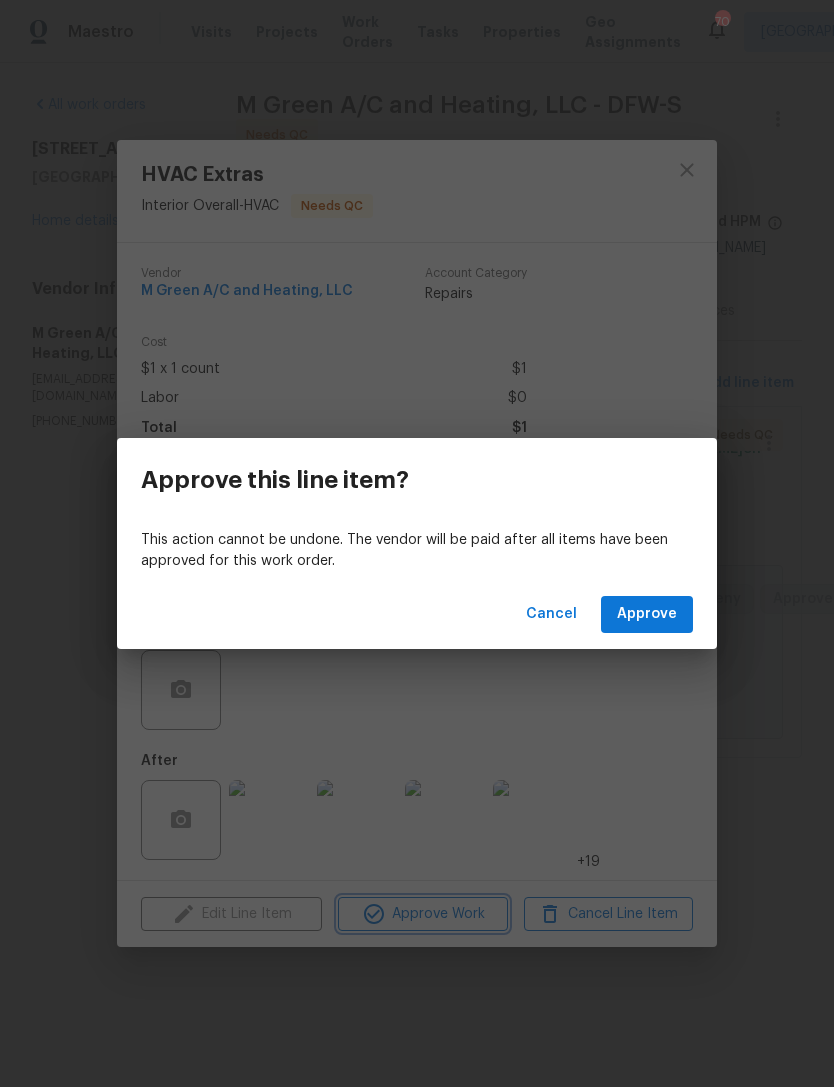 click on "Approve this line item? This action cannot be undone. The vendor will be paid after all items have been approved for this work order. Cancel Approve" at bounding box center [417, 543] 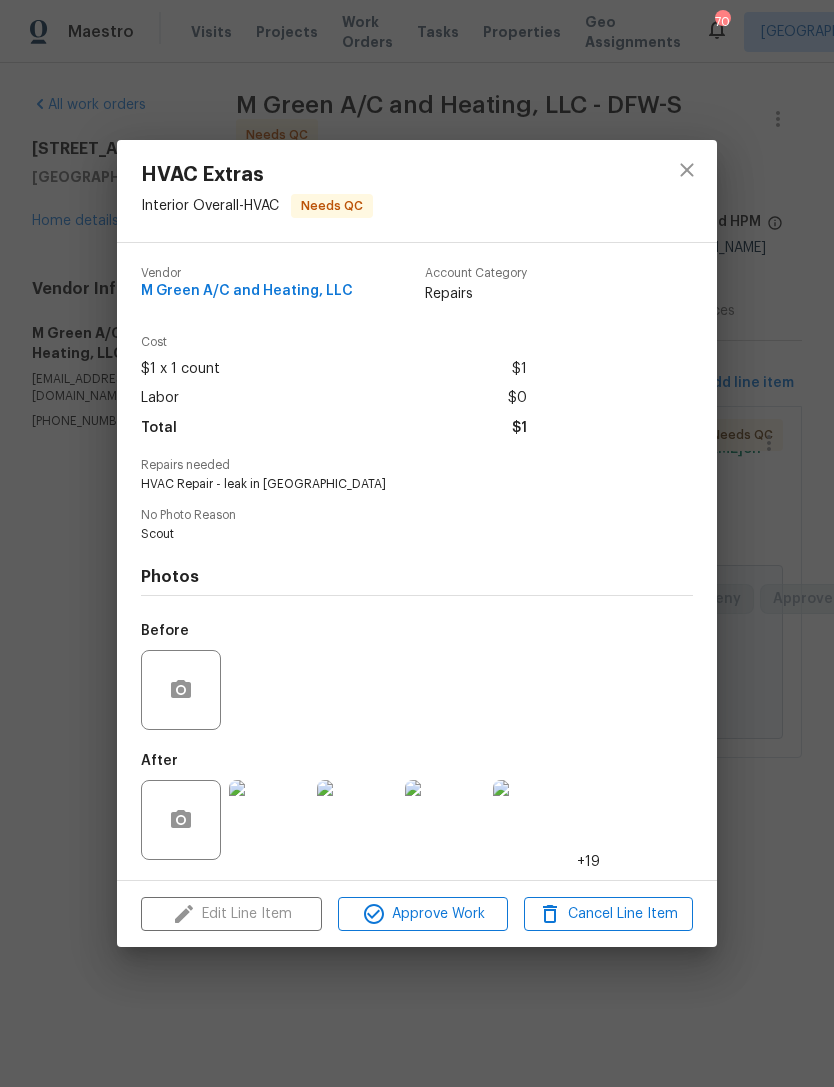 click on "HVAC Extras Interior Overall  -  HVAC Needs QC Vendor M Green A/C and Heating, LLC Account Category Repairs Cost $1 x 1 count $1 Labor $0 Total $1 Repairs needed HVAC Repair - leak in attic No Photo Reason Scout Photos Before After  +19  Edit Line Item  Approve Work  Cancel Line Item" at bounding box center (417, 543) 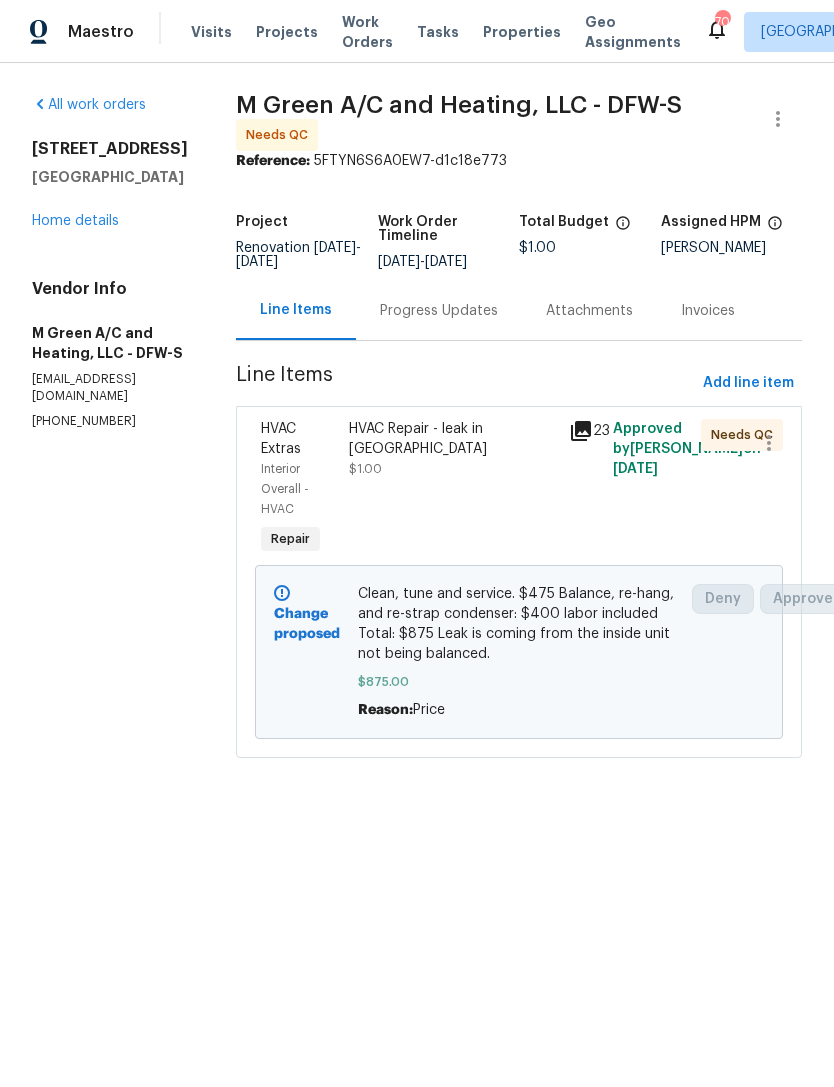 click on "Home details" at bounding box center (75, 221) 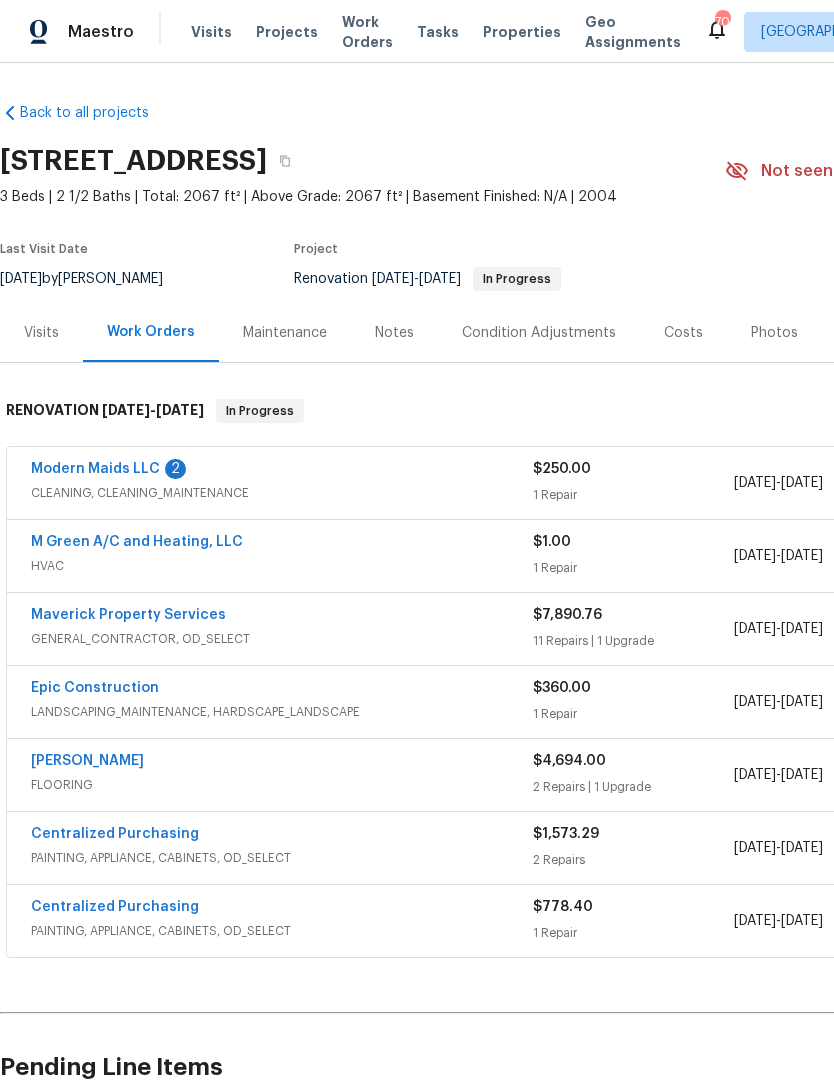 click on "Modern Maids LLC" at bounding box center [95, 469] 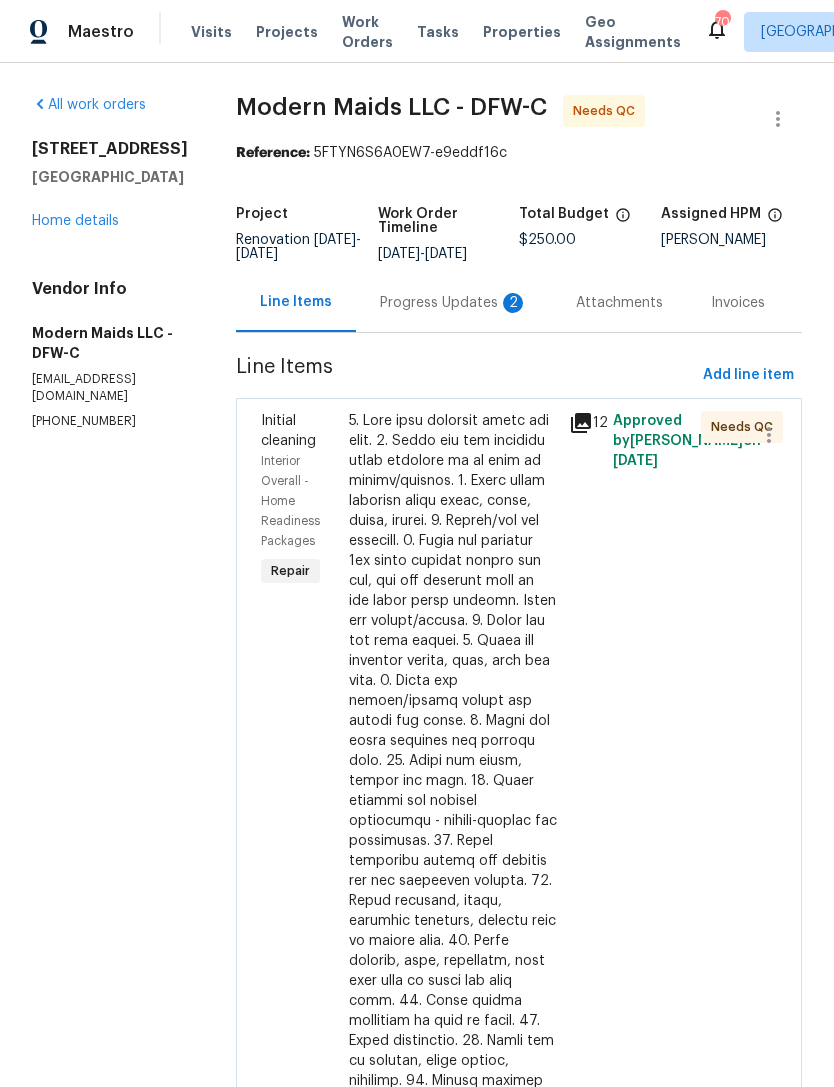 click on "Progress Updates 2" at bounding box center [454, 302] 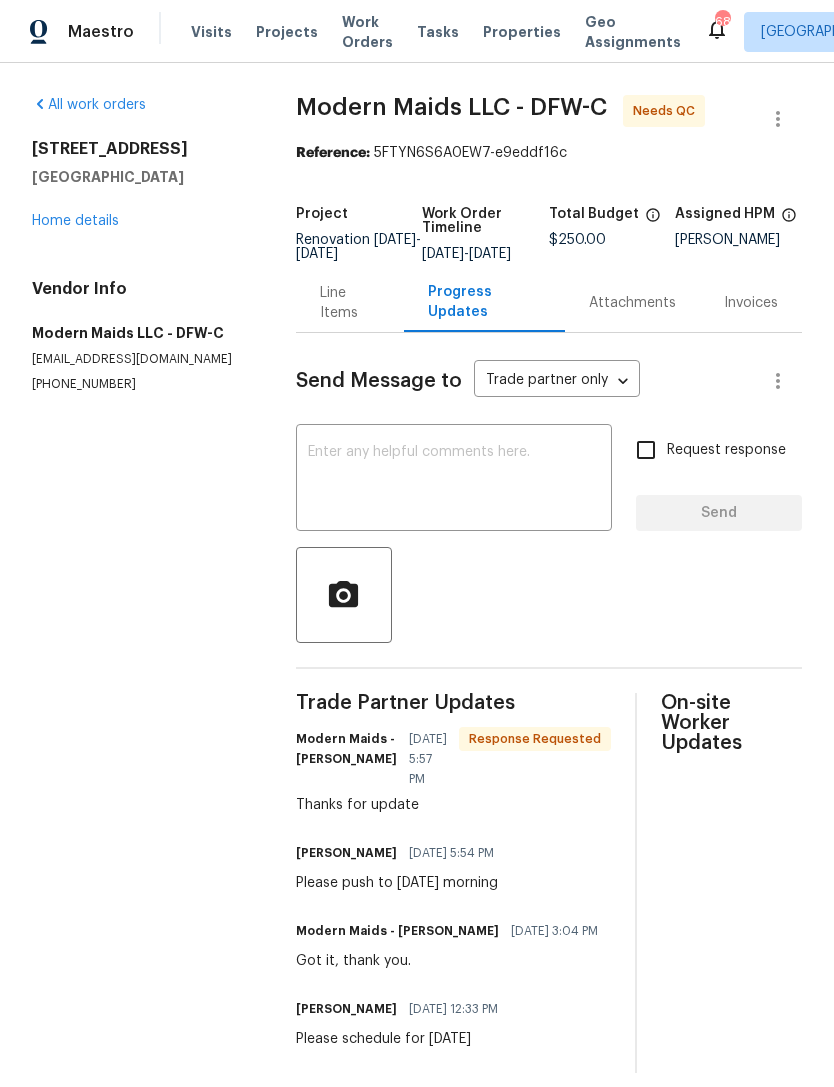 click on "Line Items" at bounding box center [350, 302] 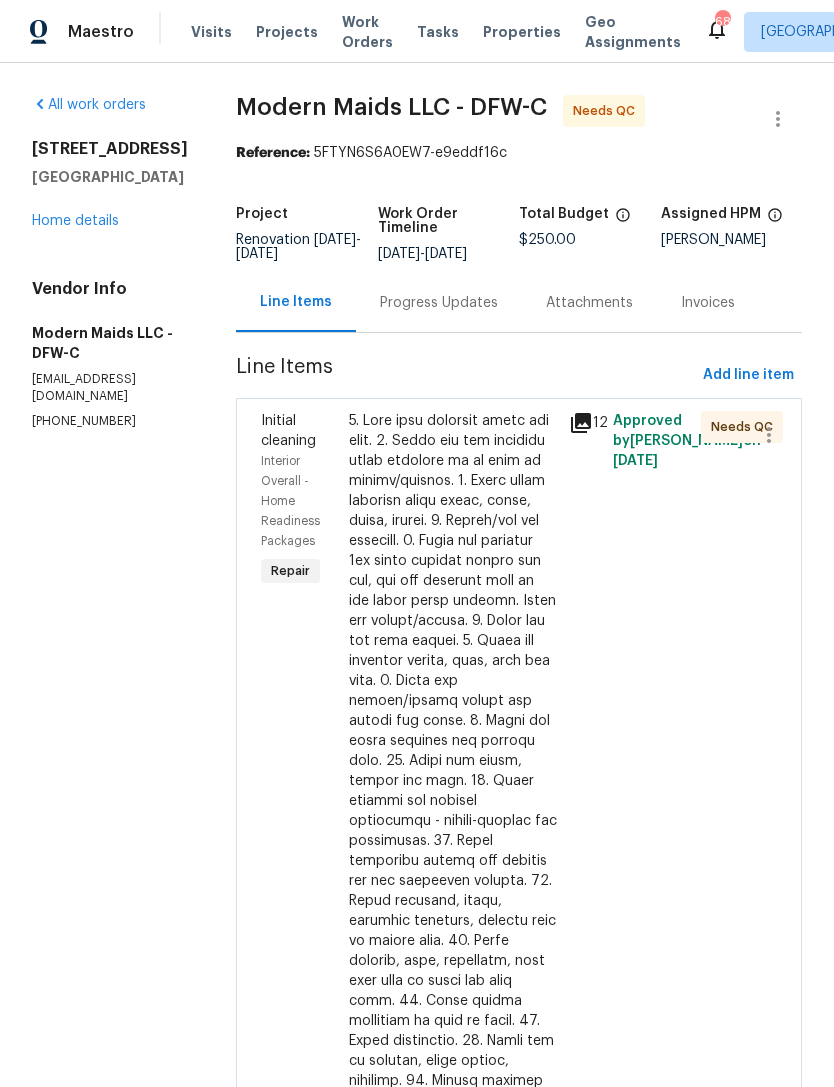 click at bounding box center (453, 891) 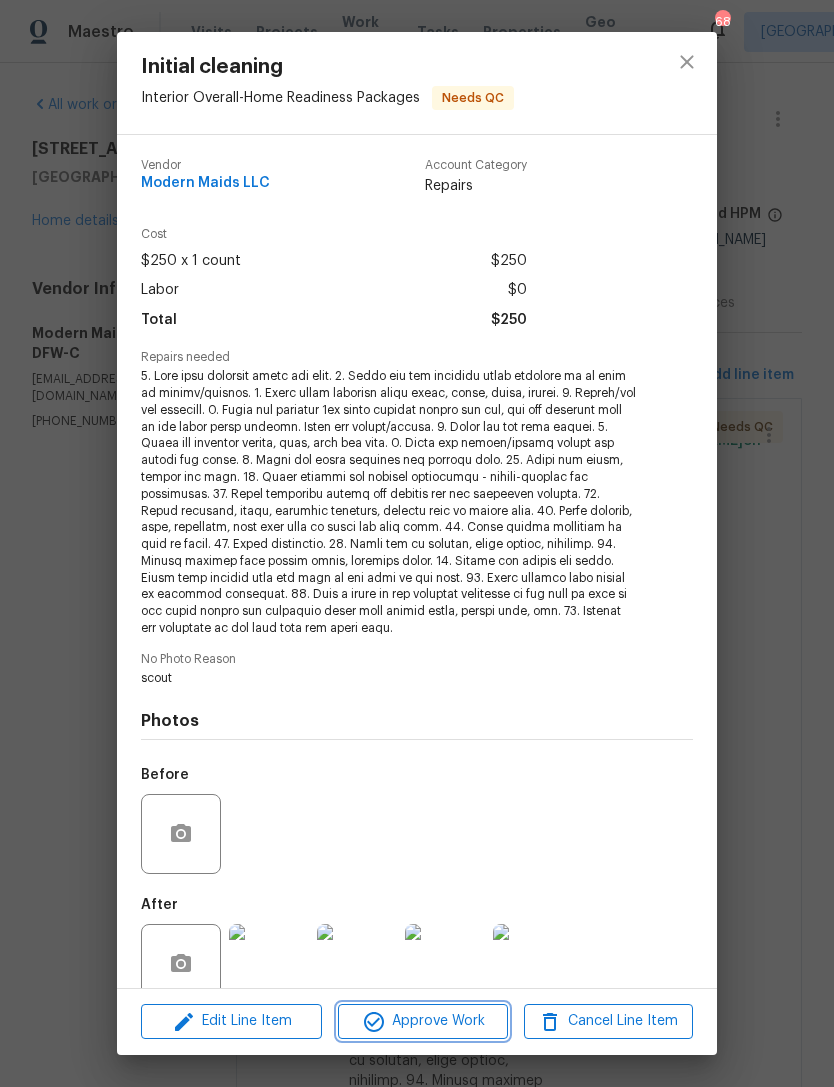 click on "Approve Work" at bounding box center (422, 1021) 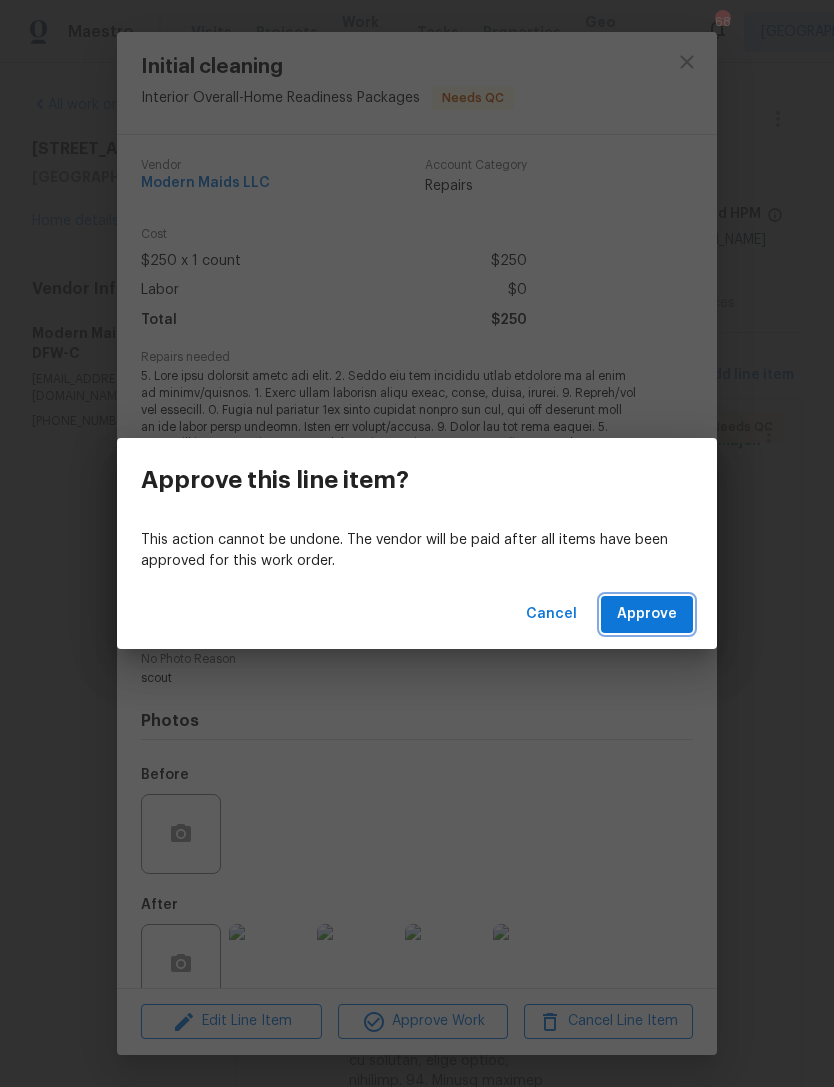 click on "Approve" at bounding box center [647, 614] 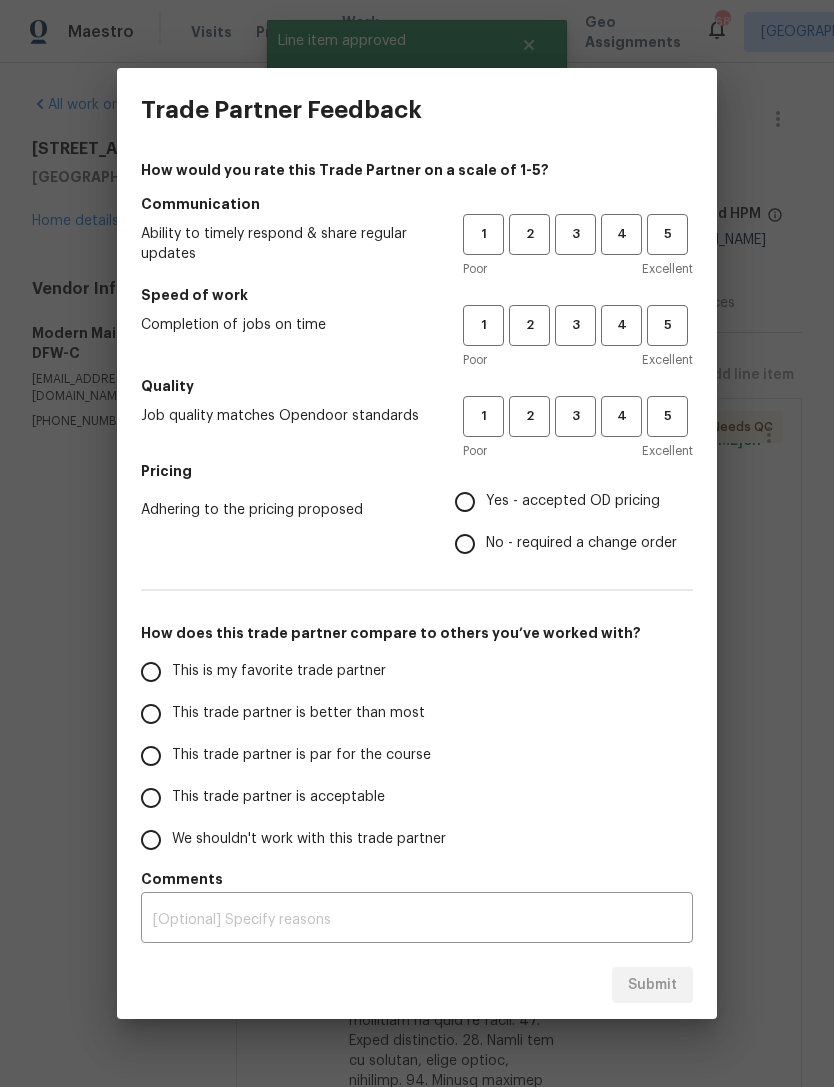 click on "Trade Partner Feedback How would you rate this Trade Partner on a scale of 1-5? Communication Ability to timely respond & share regular updates 1 2 3 4 5 Poor Excellent Speed of work Completion of jobs on time 1 2 3 4 5 Poor Excellent Quality Job quality matches Opendoor standards 1 2 3 4 5 Poor Excellent Pricing Adhering to the pricing proposed Yes - accepted OD pricing No - required a change order How does this trade partner compare to others you’ve worked with? This is my favorite trade partner This trade partner is better than most This trade partner is par for the course This trade partner is acceptable We shouldn't work with this trade partner Comments x ​ Submit" at bounding box center (417, 543) 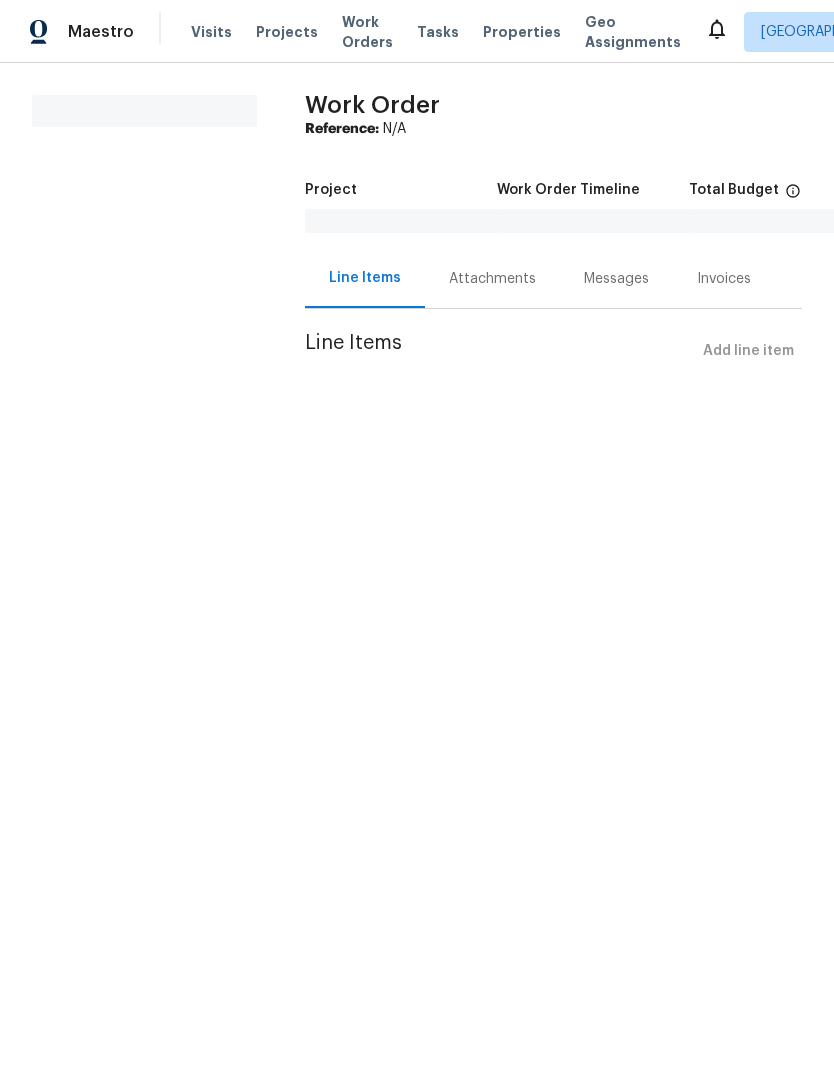 scroll, scrollTop: 0, scrollLeft: 0, axis: both 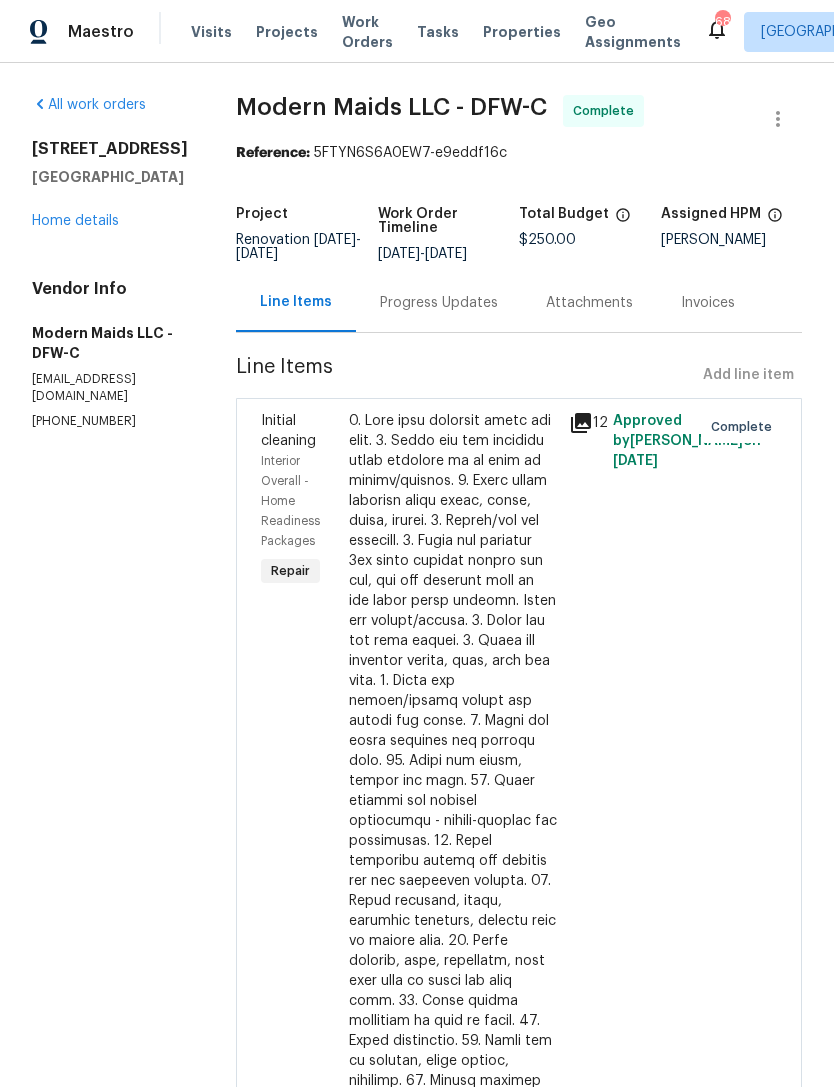 click on "Progress Updates" at bounding box center (439, 303) 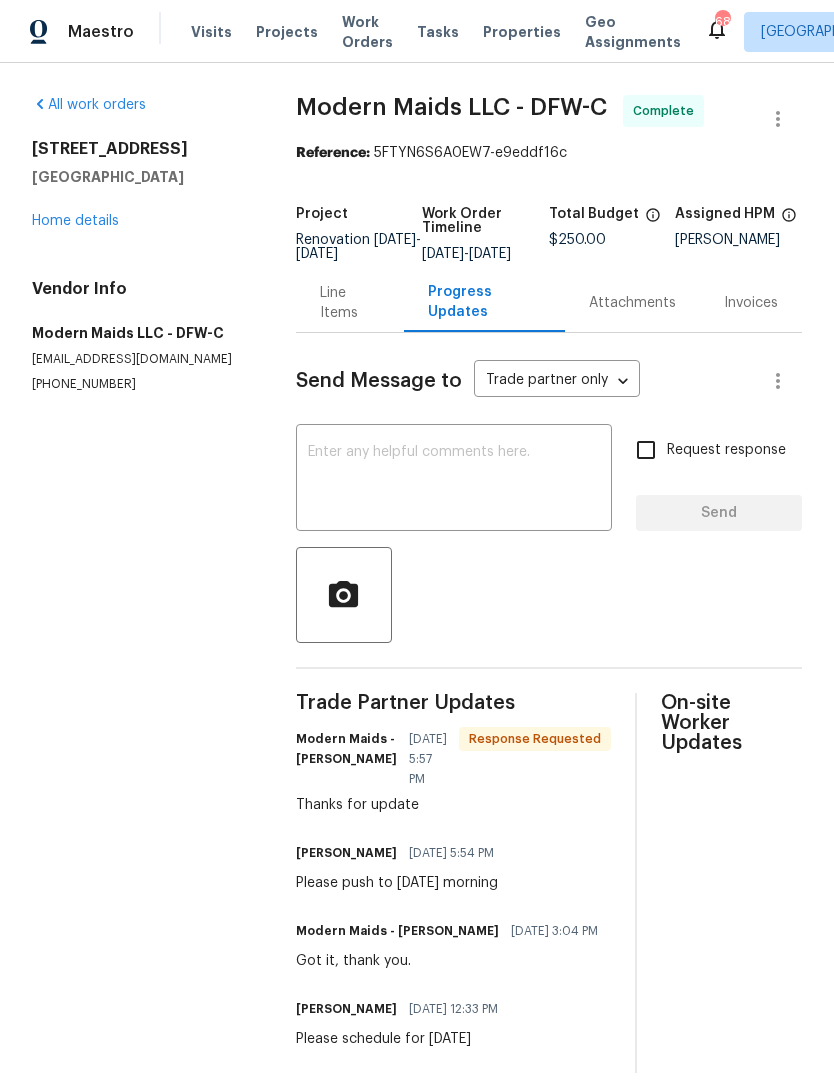 click at bounding box center (454, 480) 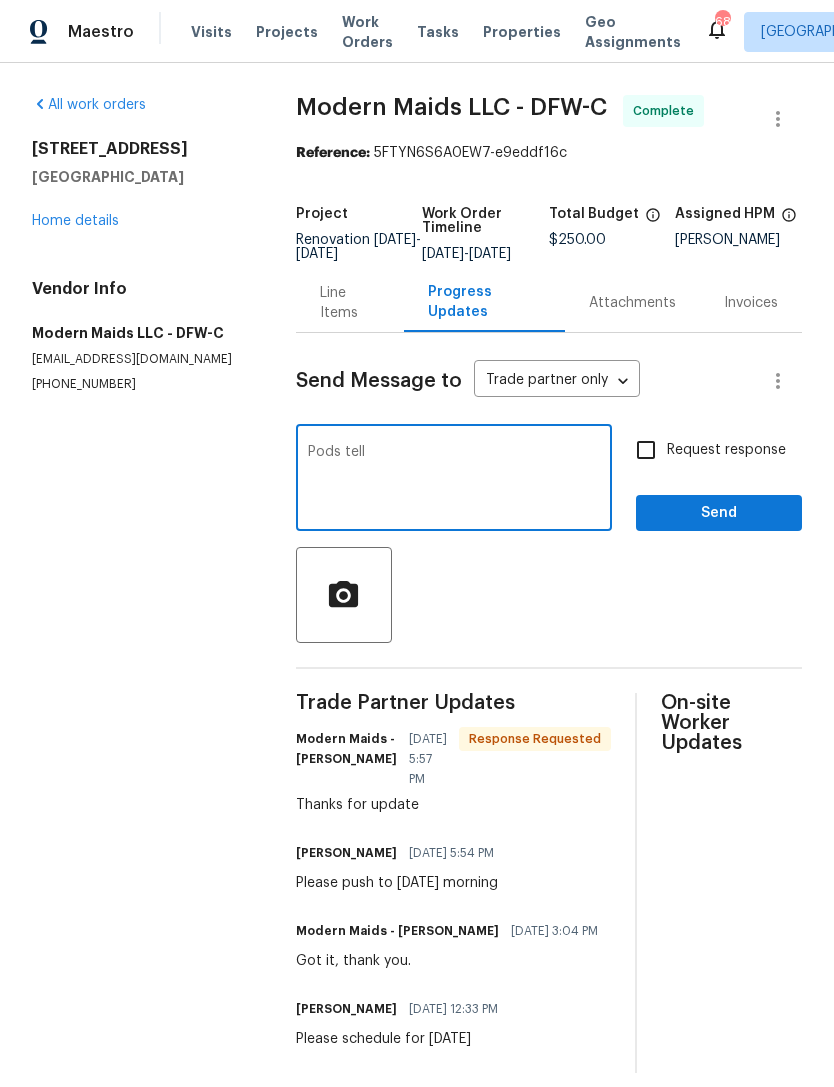 click on "Pods tell x ​" at bounding box center [454, 480] 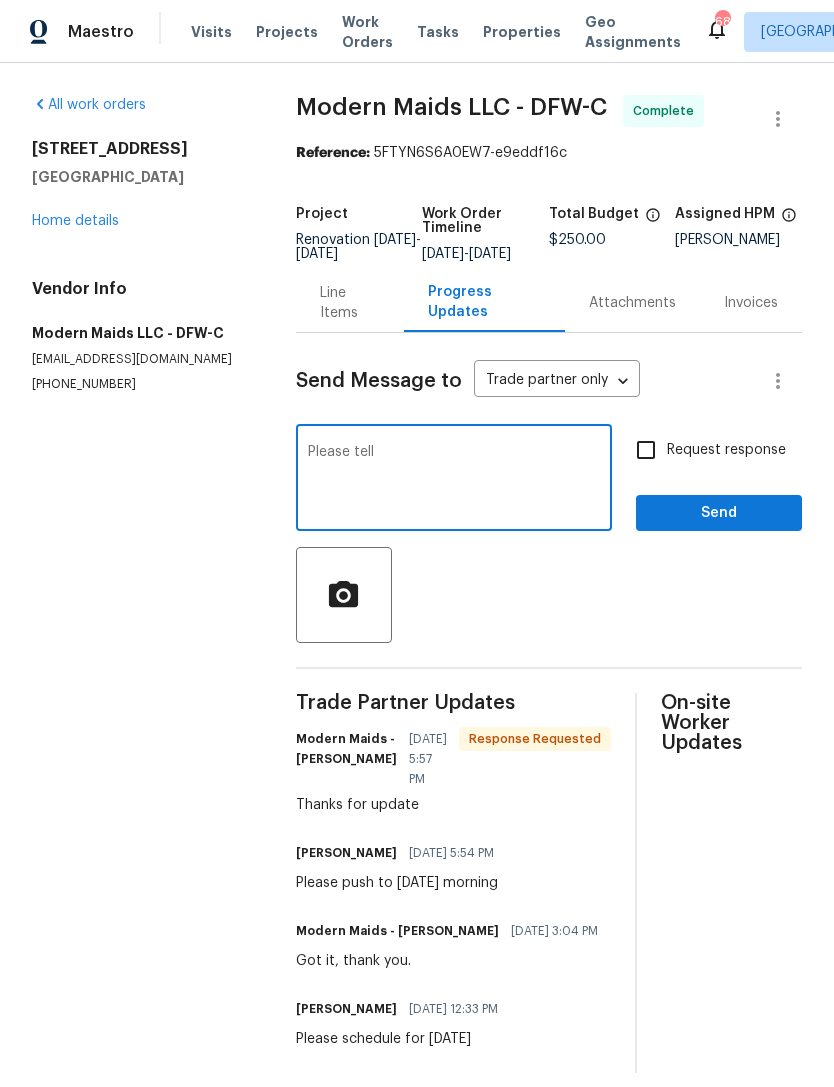 click on "Pleas tell" at bounding box center [454, 480] 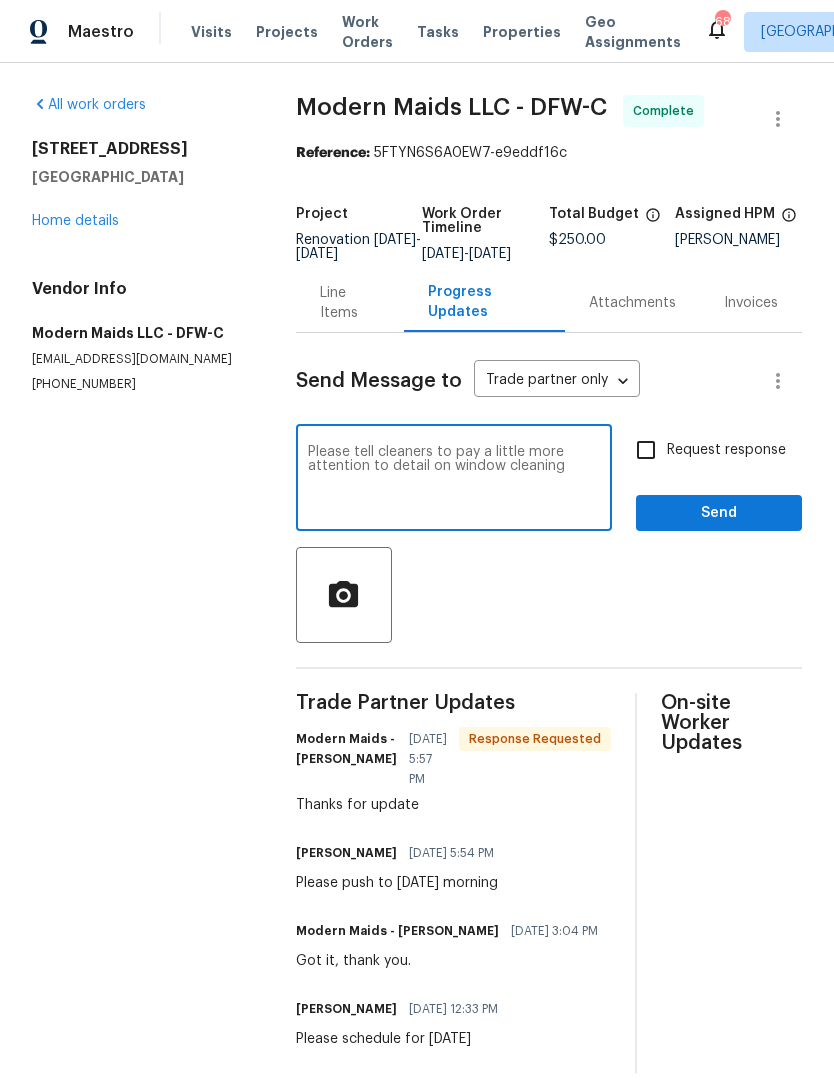 type on "Please tell cleaners to pay a little more attention to detail on window cleaning" 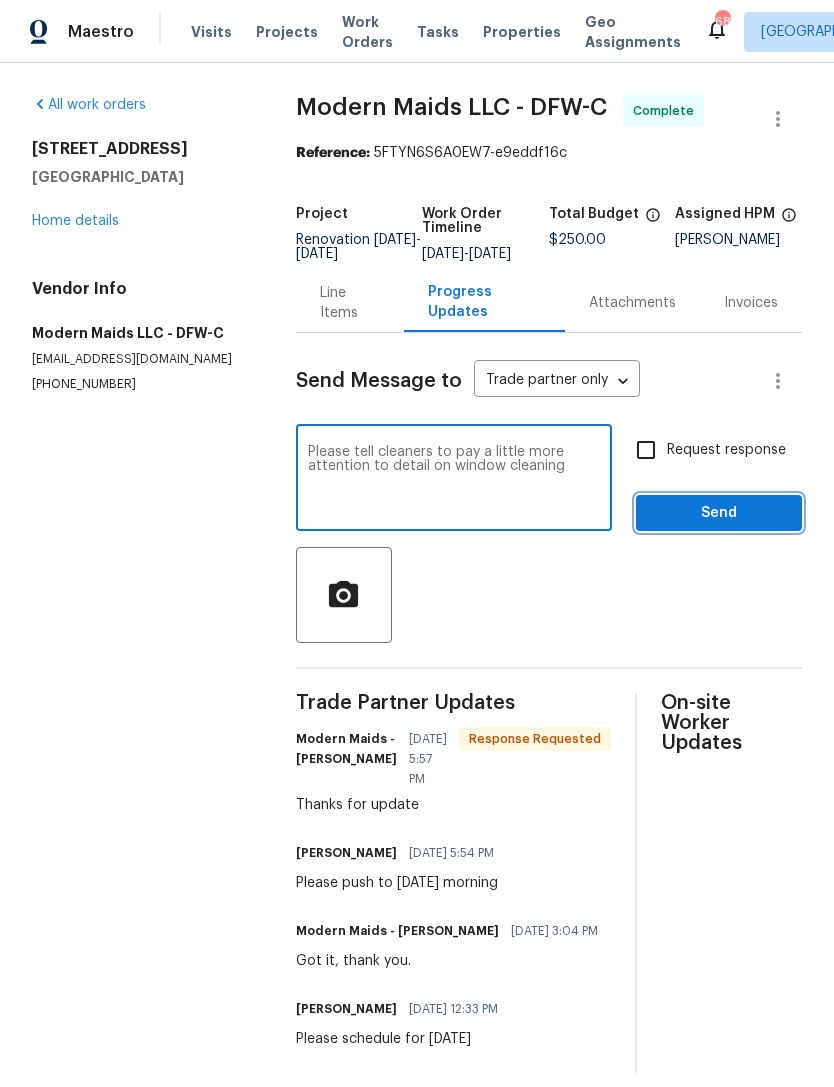 click on "Send" at bounding box center (719, 513) 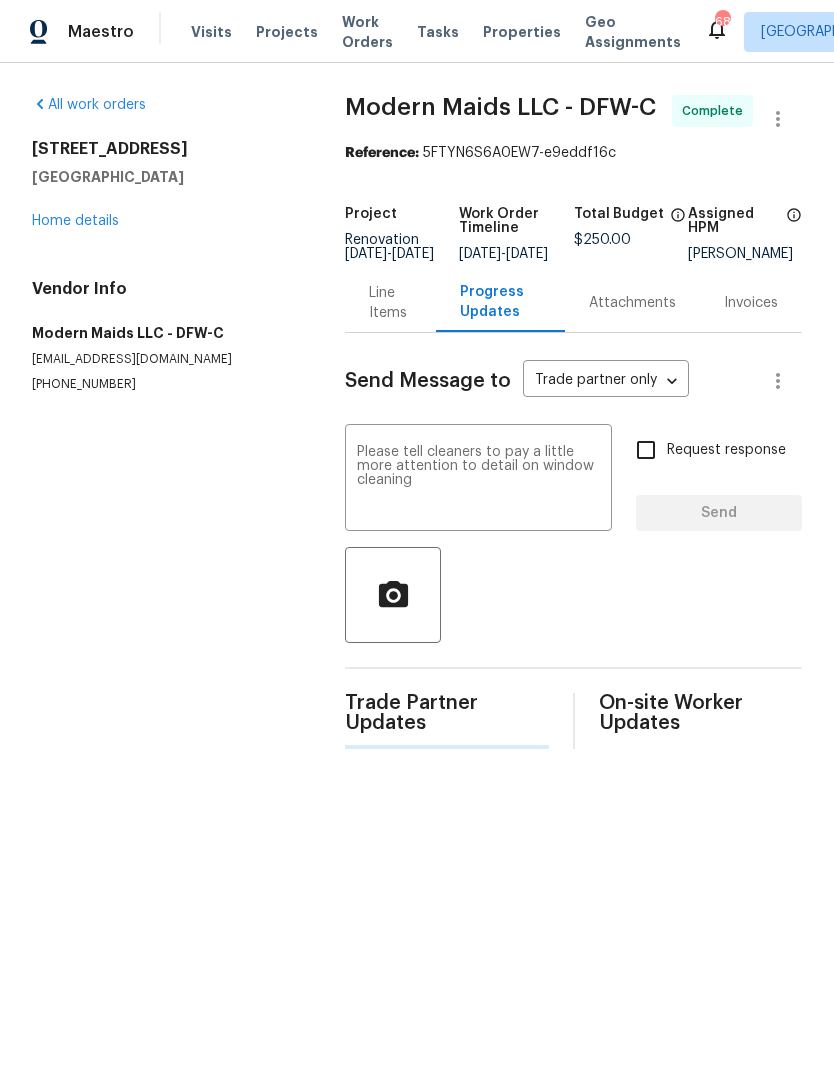 type 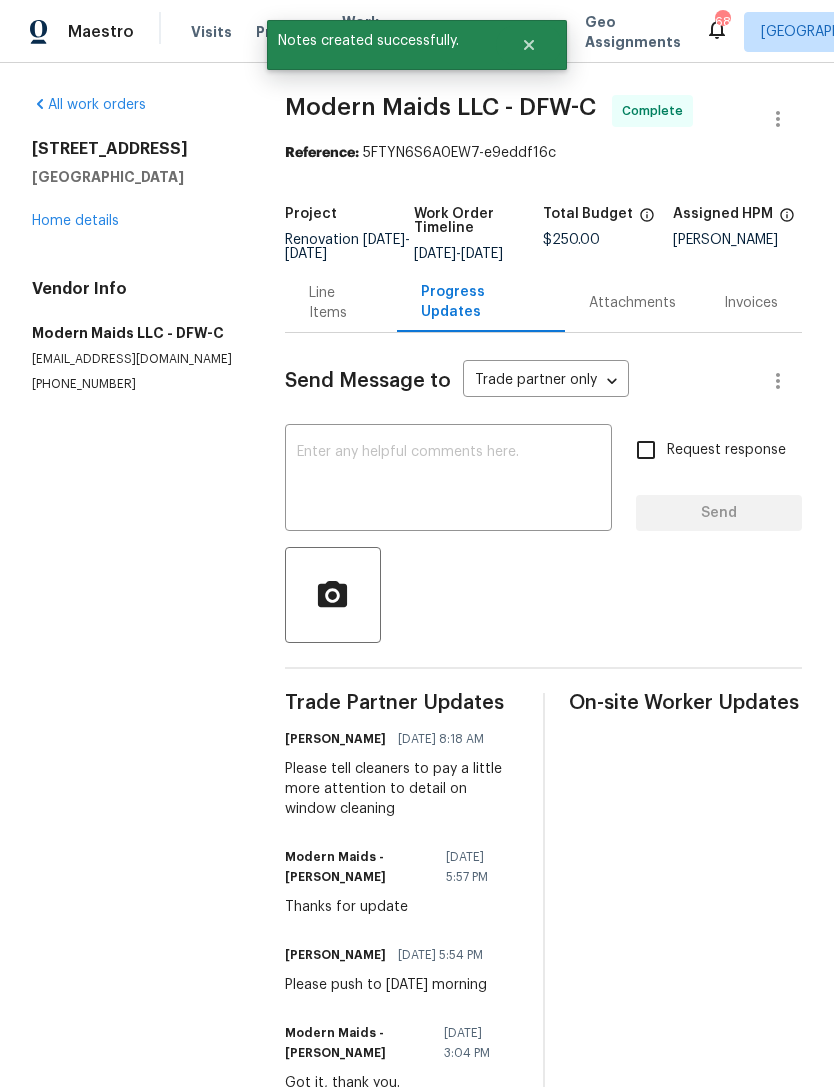 click on "[STREET_ADDRESS] Home details" at bounding box center (134, 185) 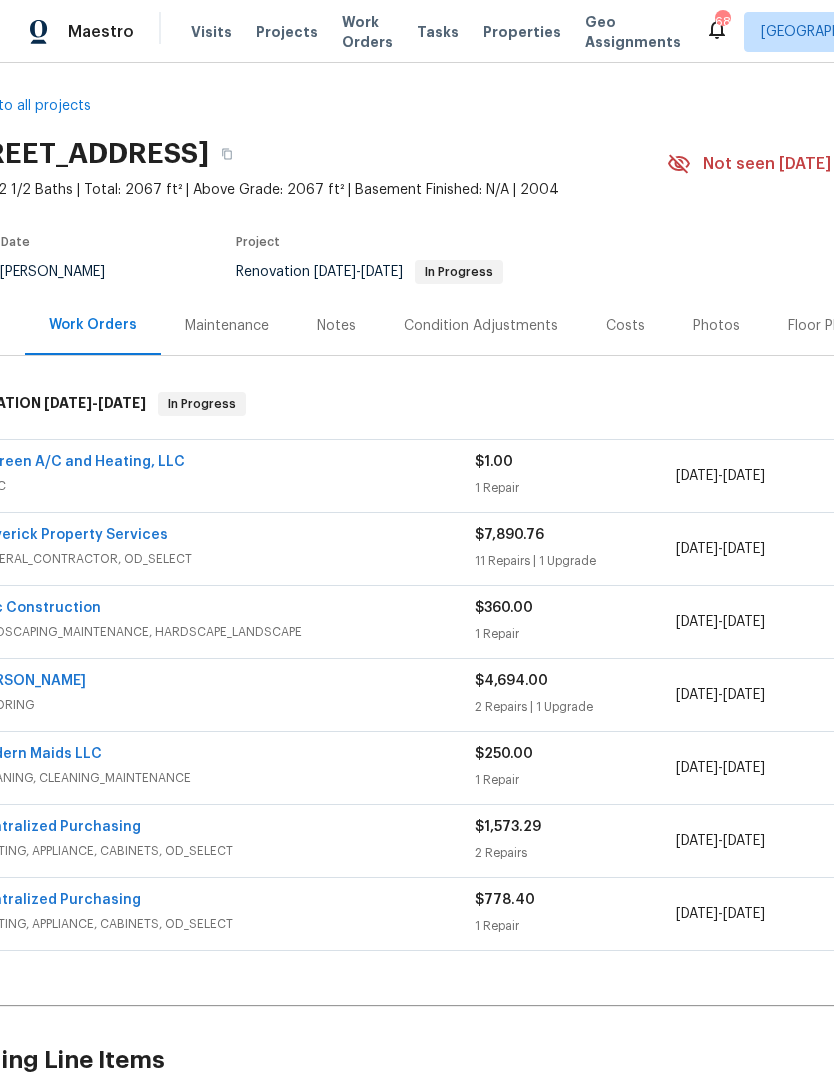 scroll, scrollTop: 5, scrollLeft: 21, axis: both 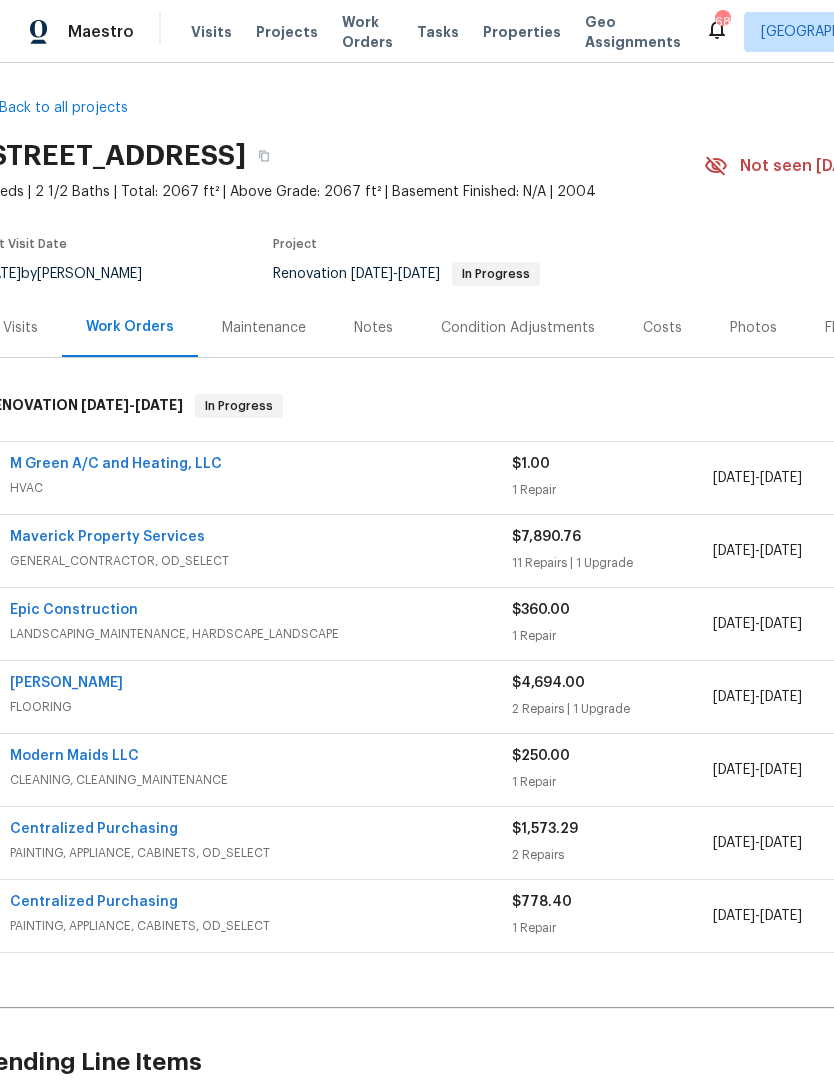 click on "Maverick Property Services" at bounding box center [107, 537] 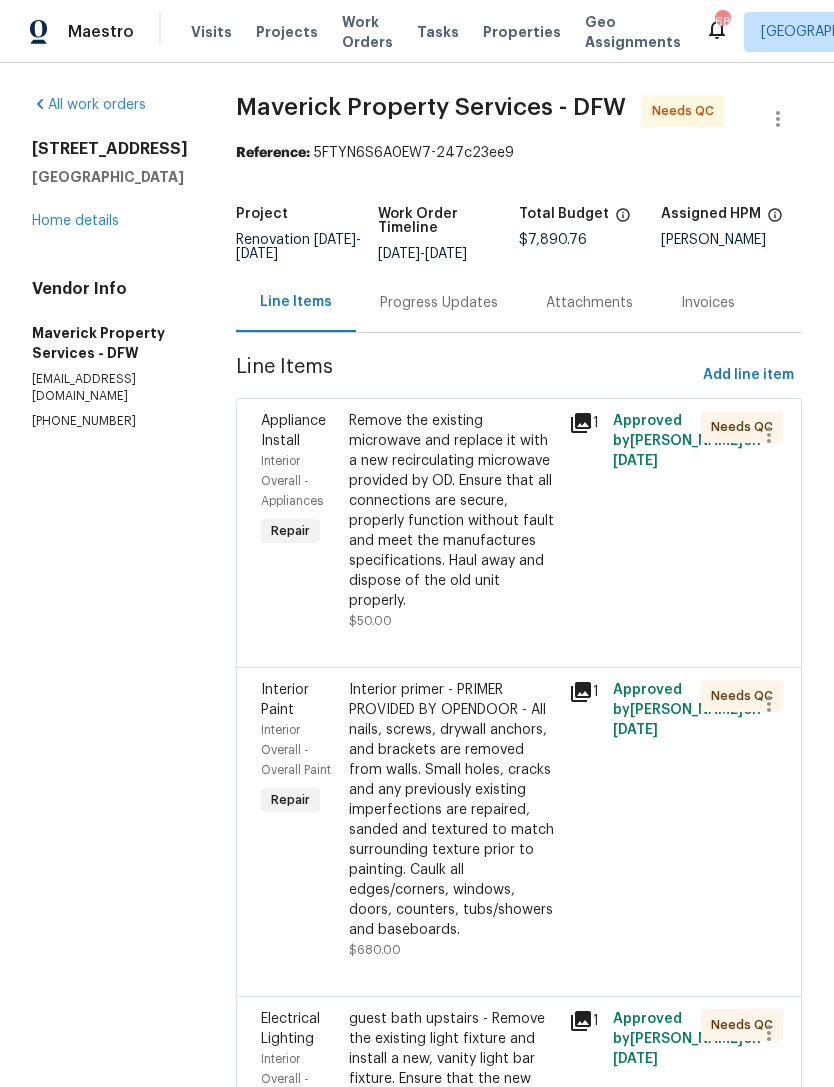 click on "Progress Updates" at bounding box center [439, 303] 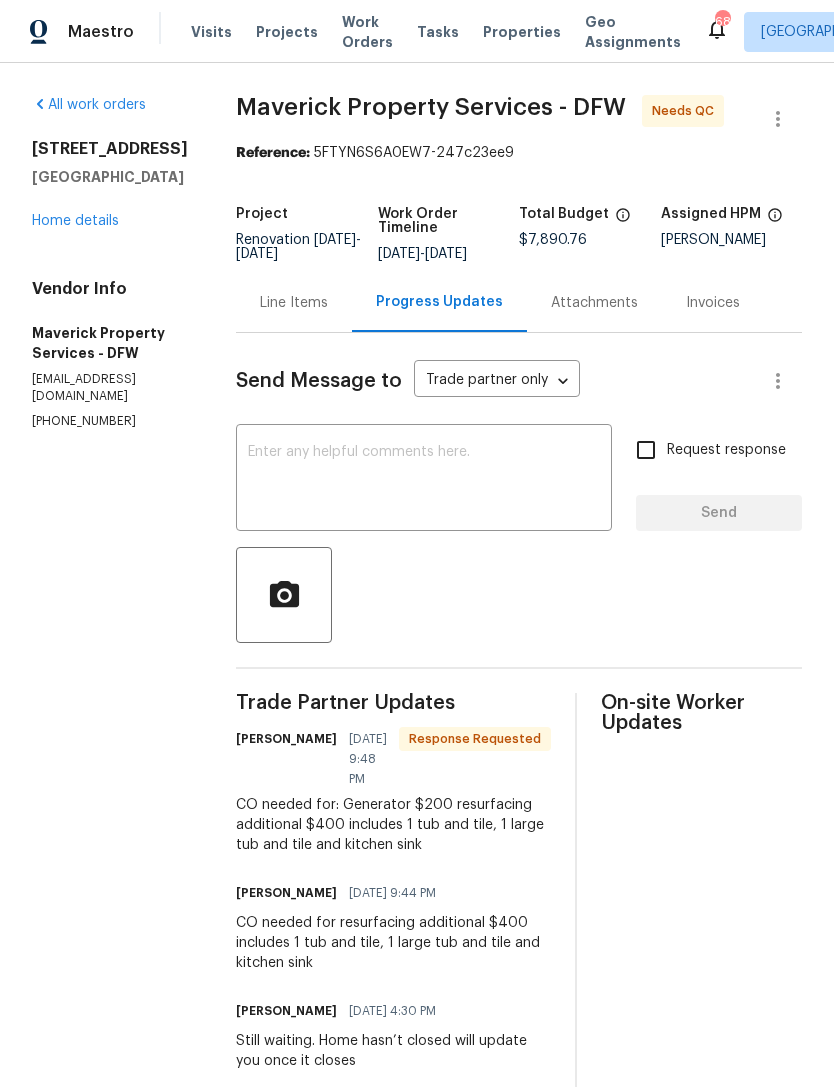 click on "Line Items" at bounding box center (294, 303) 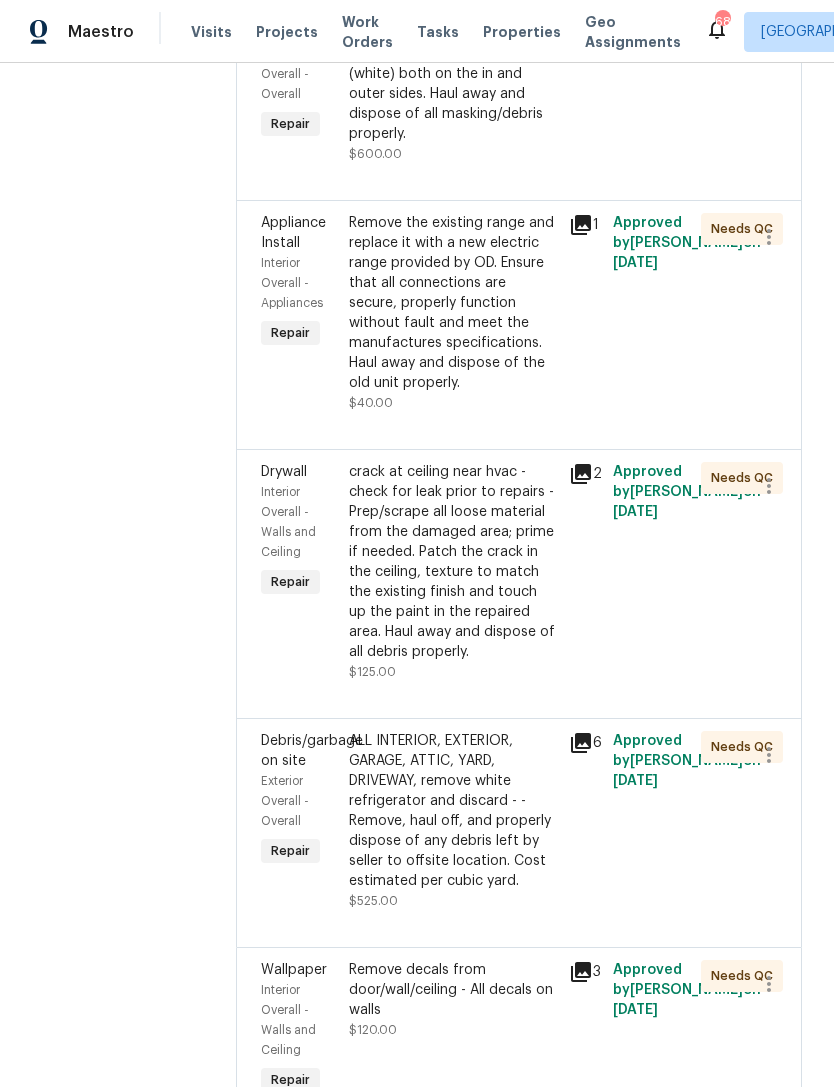 scroll, scrollTop: 2845, scrollLeft: 0, axis: vertical 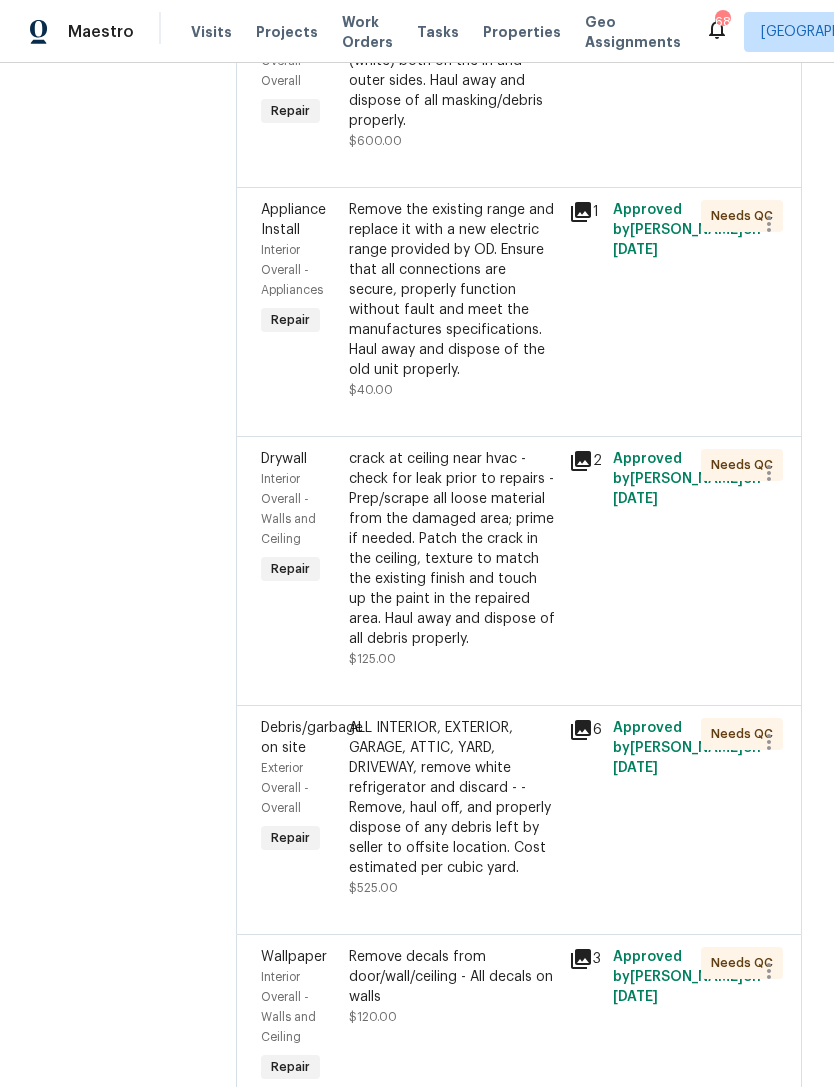 click on "Master and guest surrounds - Prep, mask, clean and reglaze the fiberglass shower surround (white) both on the in and outer sides. Haul away and dispose of all masking/debris properly." at bounding box center [453, 61] 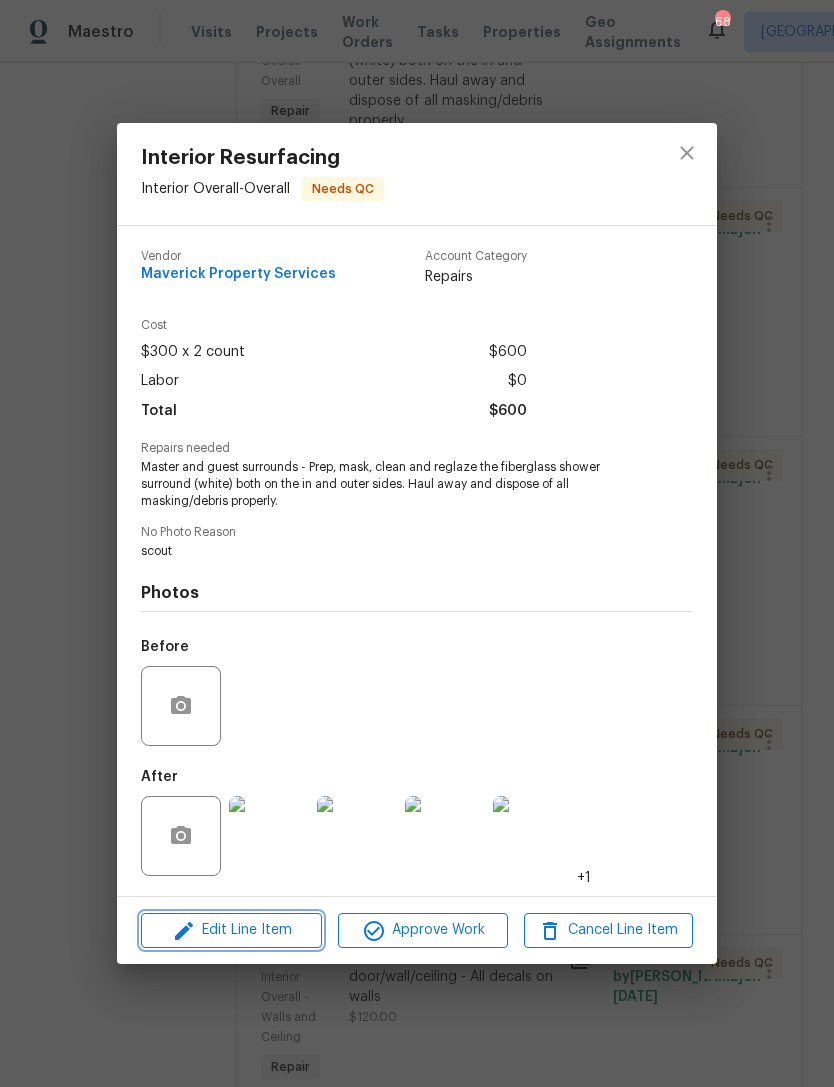click on "Edit Line Item" at bounding box center [231, 930] 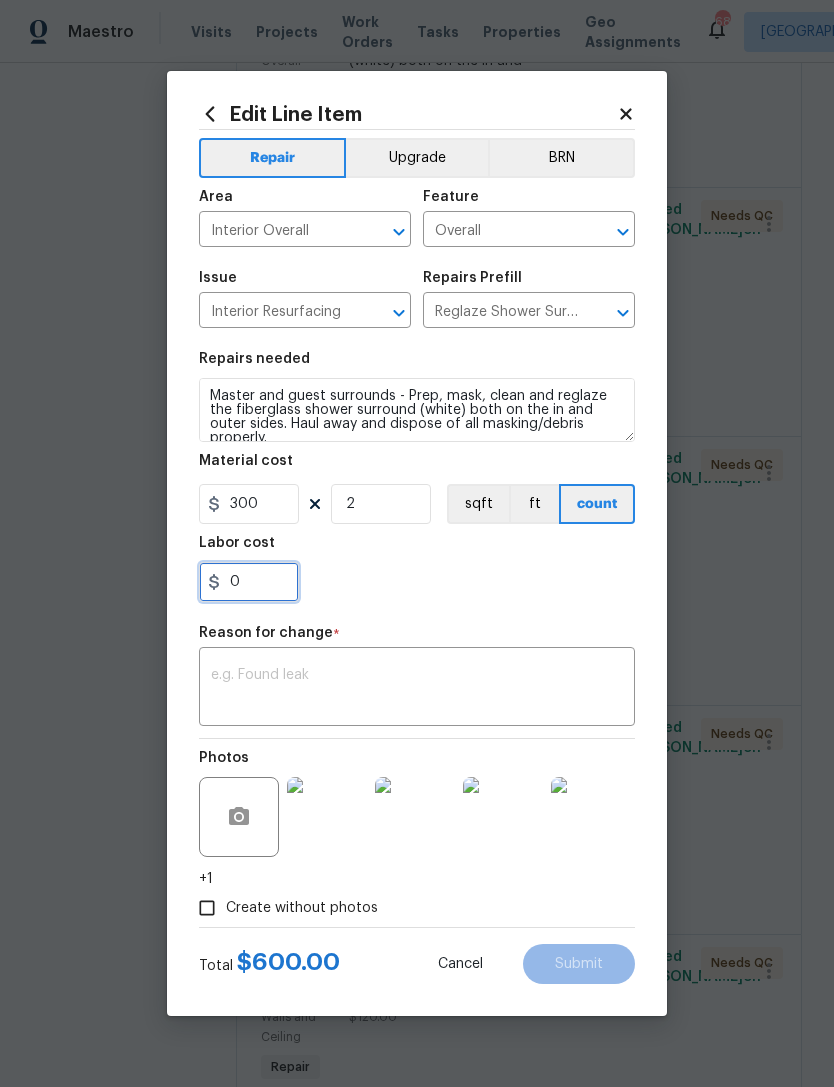 click on "0" at bounding box center [249, 582] 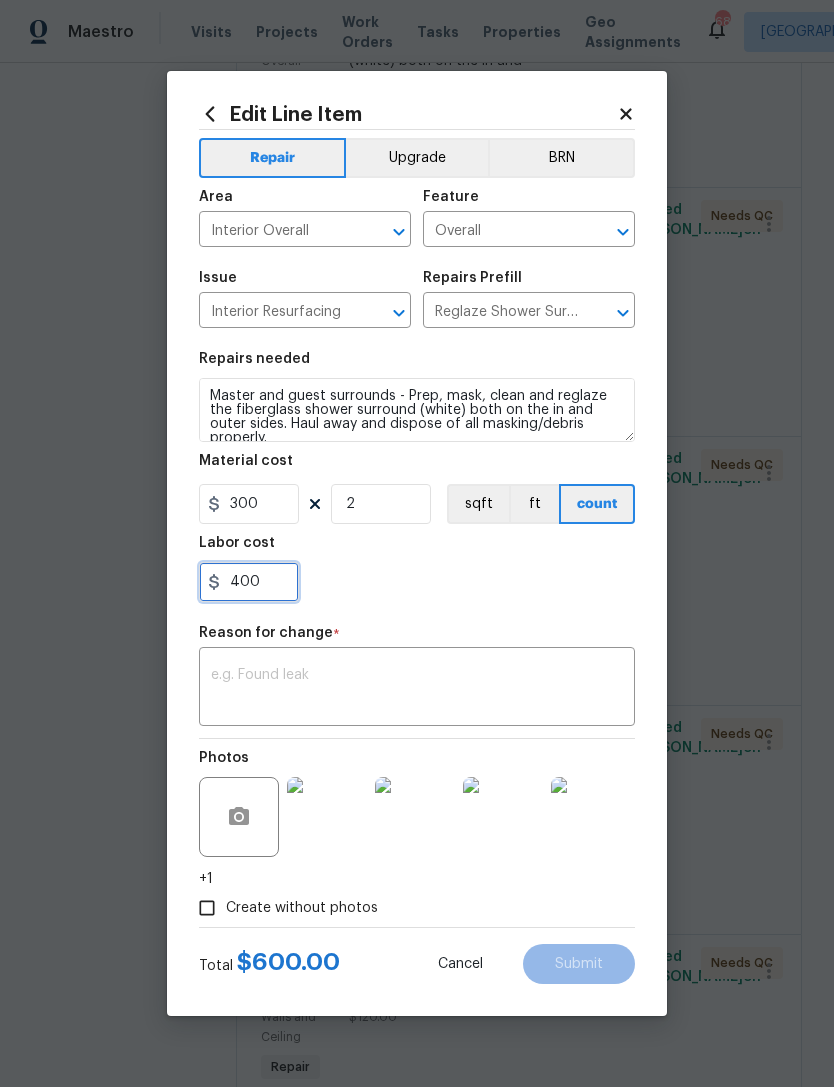 type on "400" 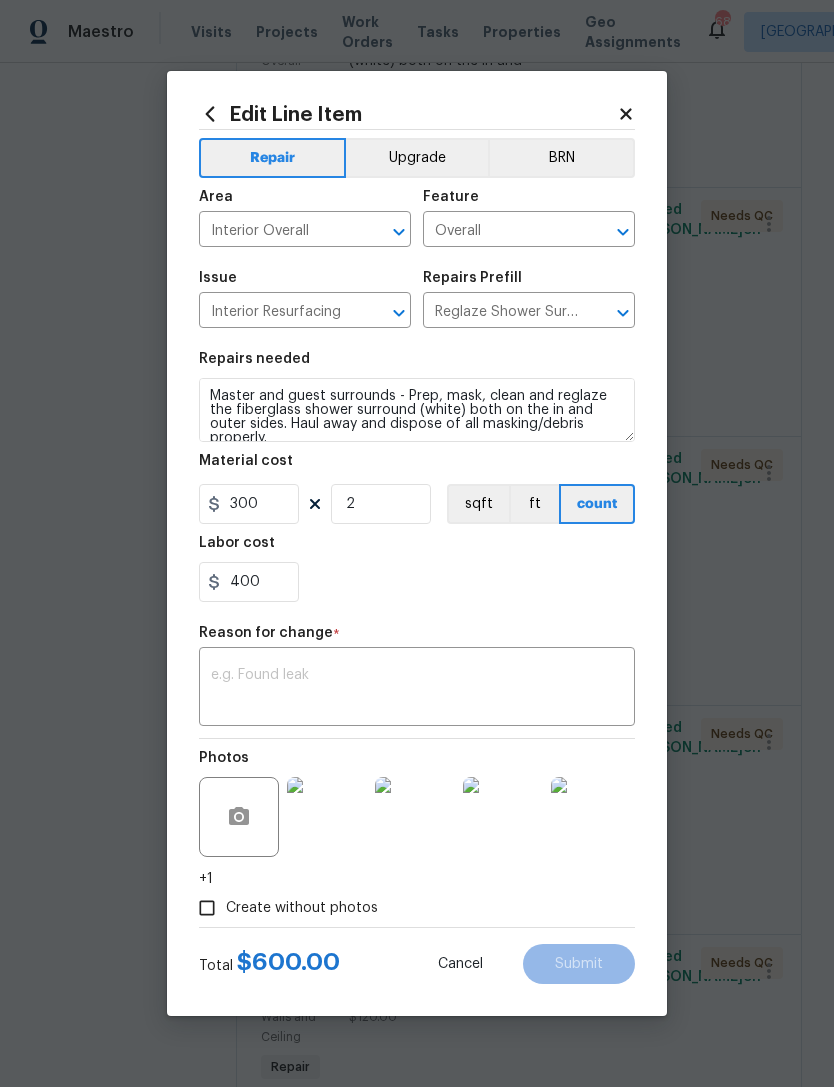 click at bounding box center [417, 689] 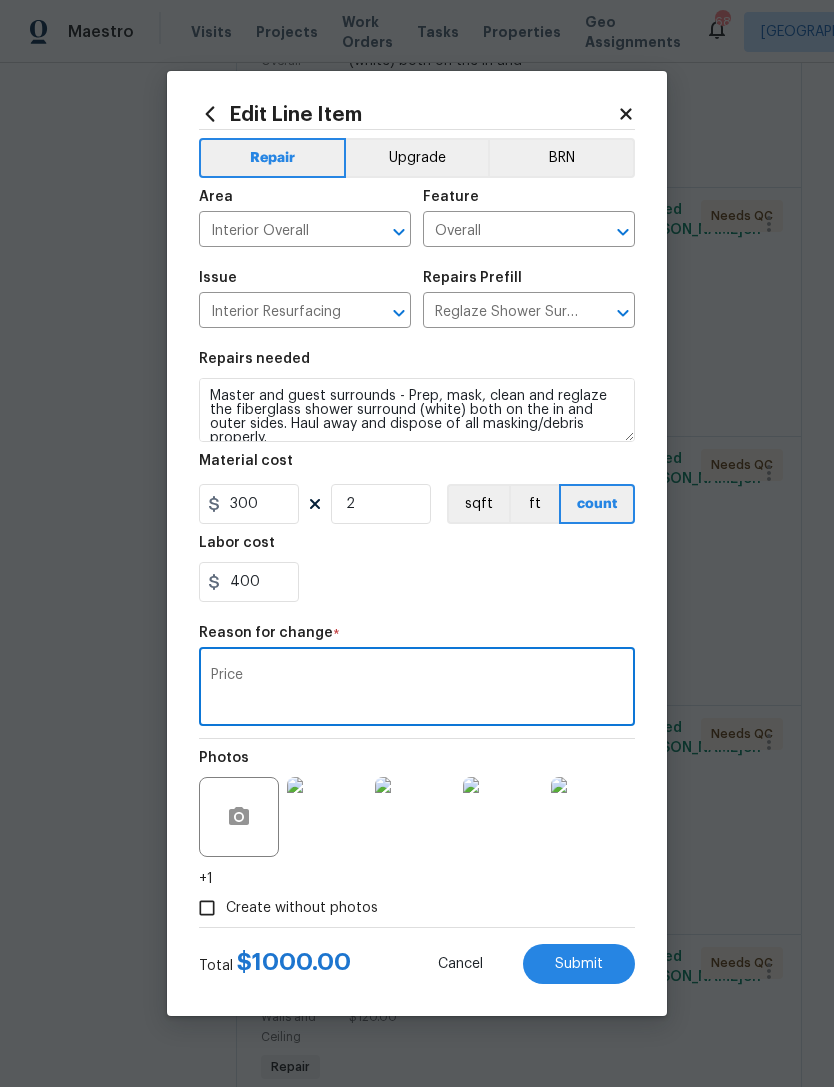 type on "Price" 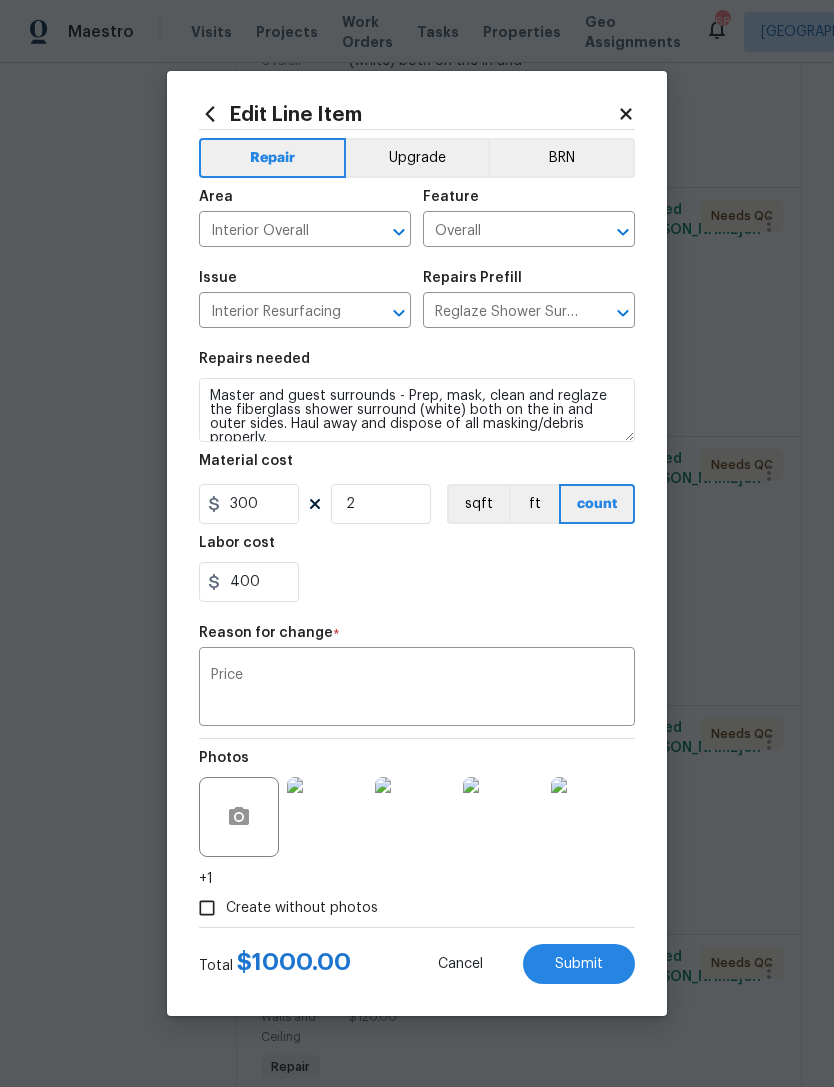click on "Submit" at bounding box center [579, 964] 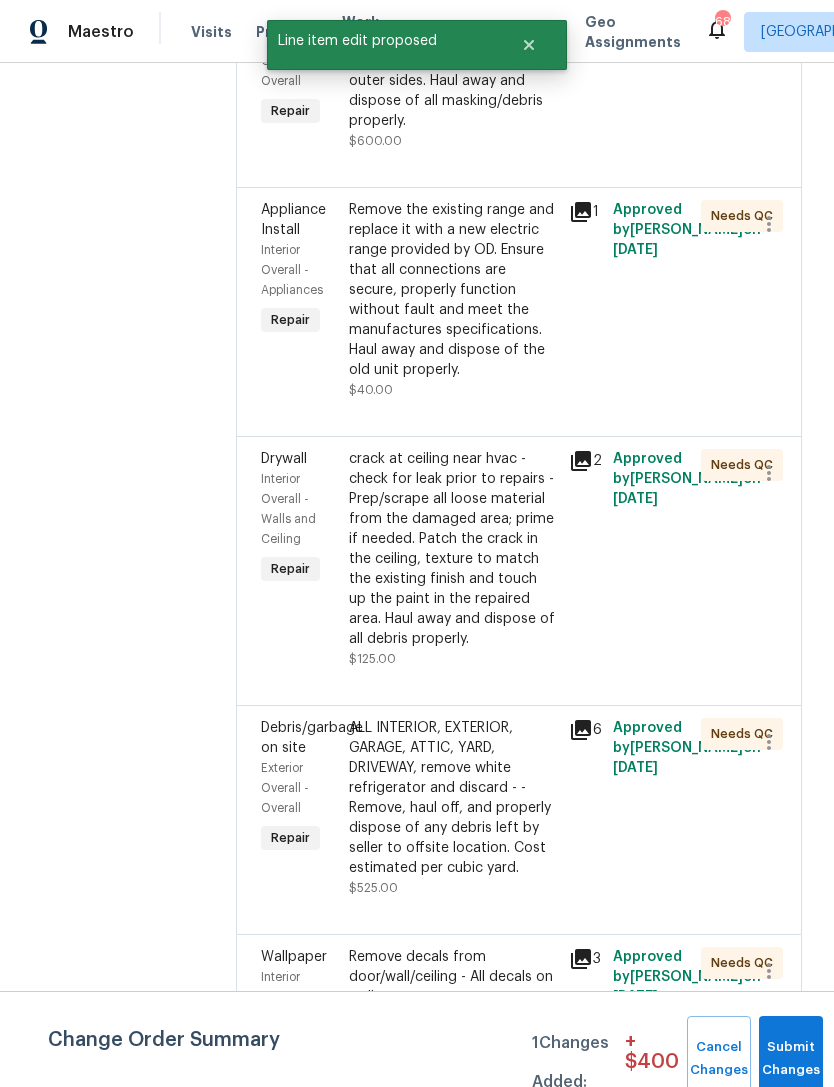 scroll, scrollTop: 0, scrollLeft: 0, axis: both 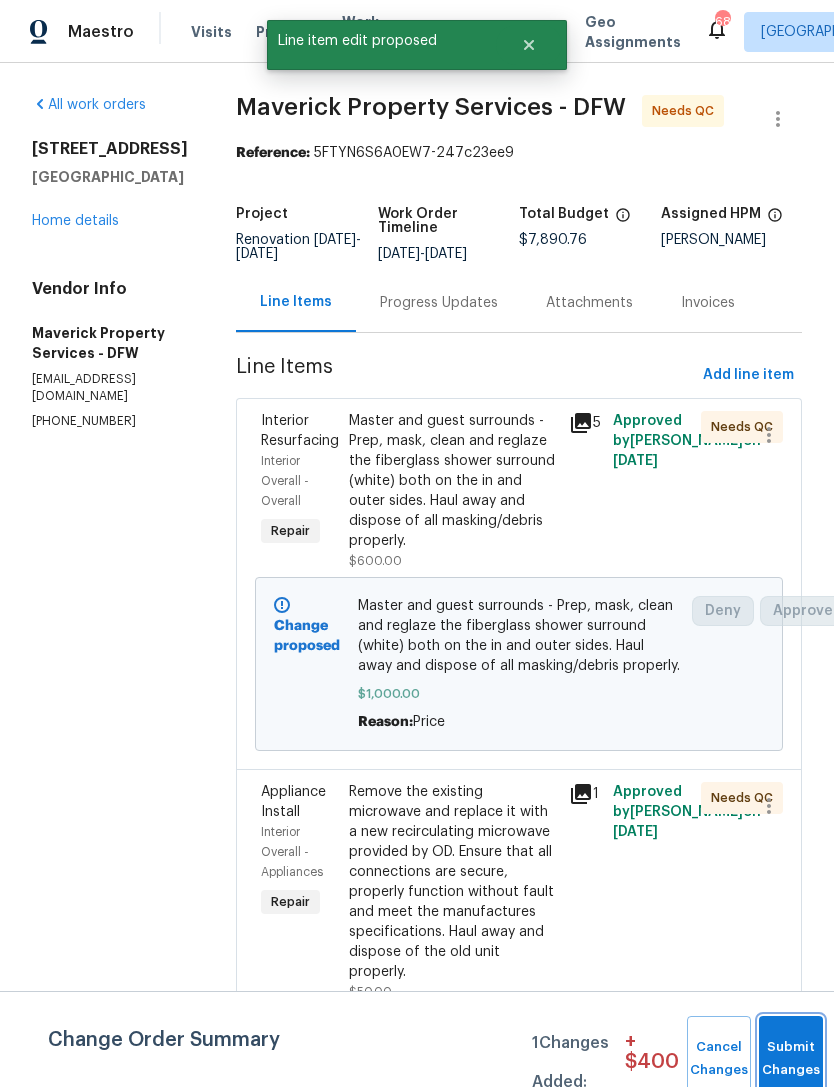 click on "Submit Changes" at bounding box center (791, 1059) 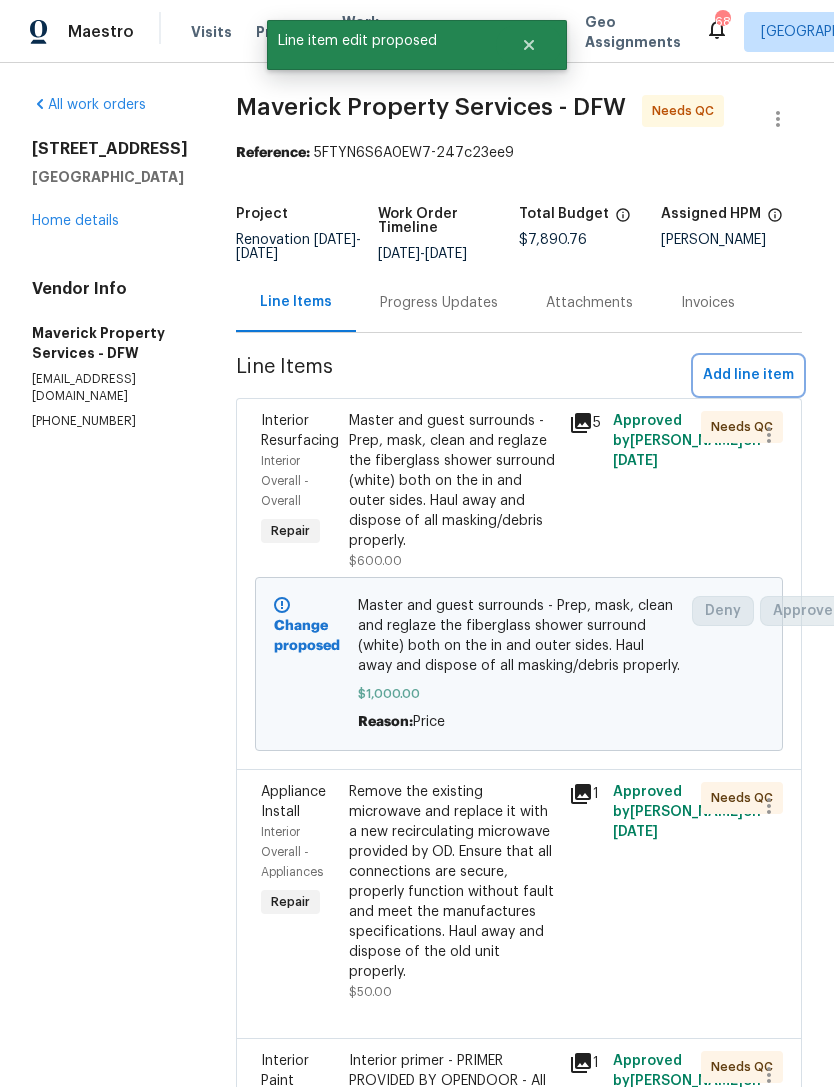 click on "Add line item" at bounding box center [748, 375] 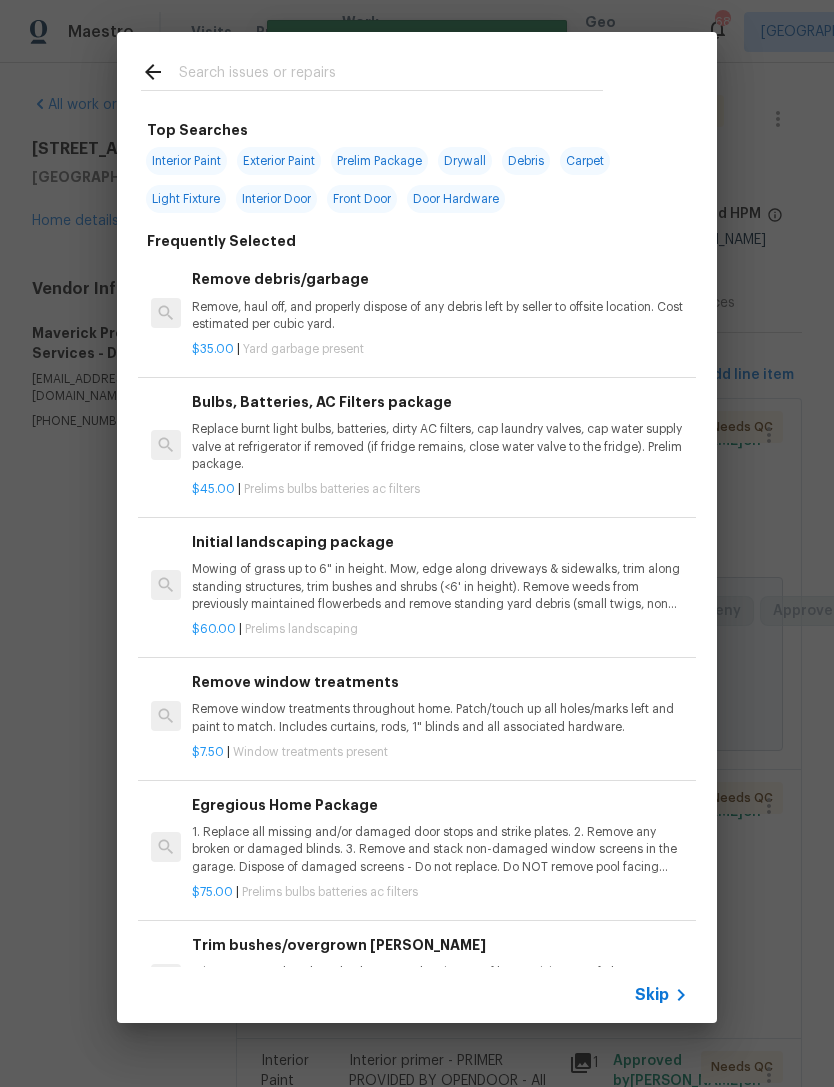 click at bounding box center [391, 75] 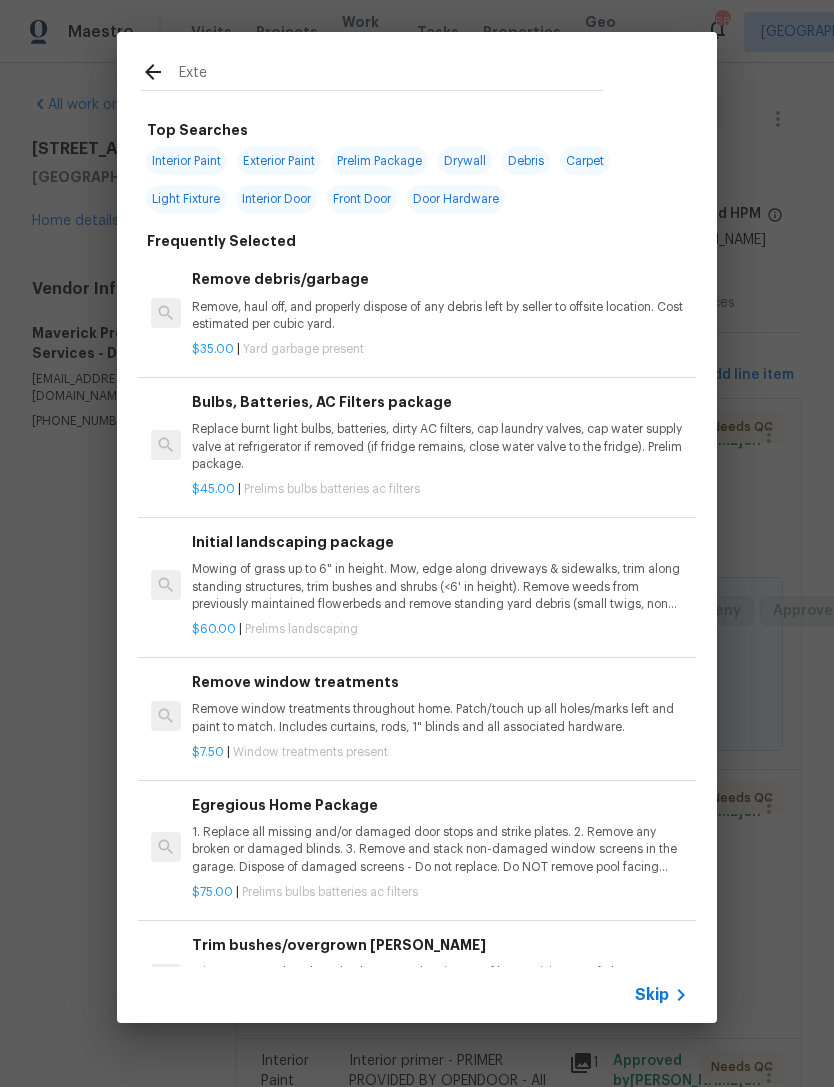 type on "Exter" 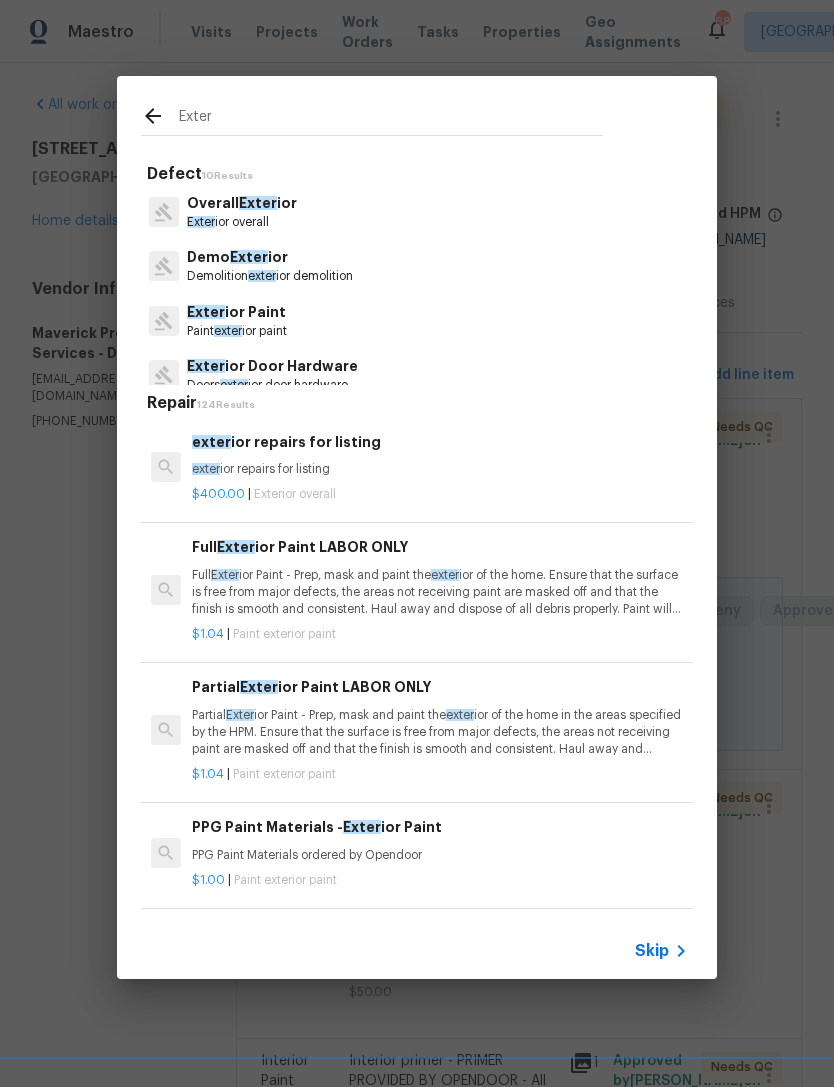 click on "Exter ior overall" at bounding box center (242, 222) 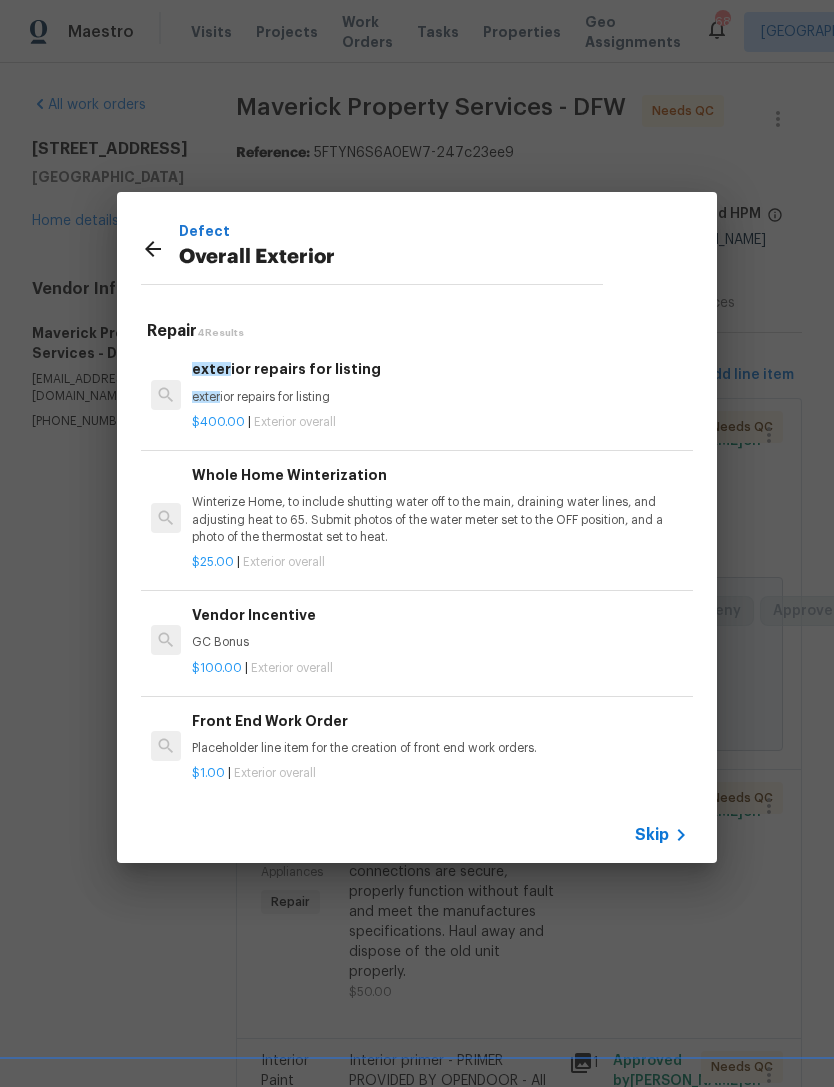 click on "exter ior repairs for listing" at bounding box center (440, 397) 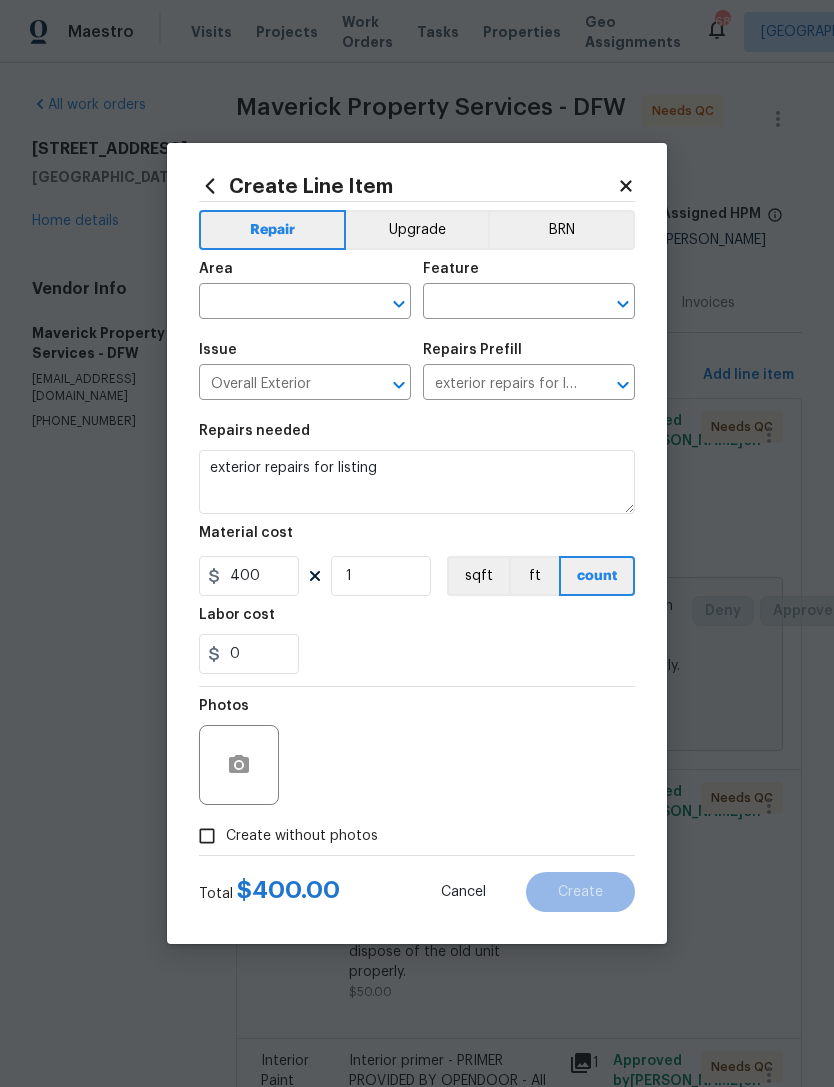 click at bounding box center (277, 303) 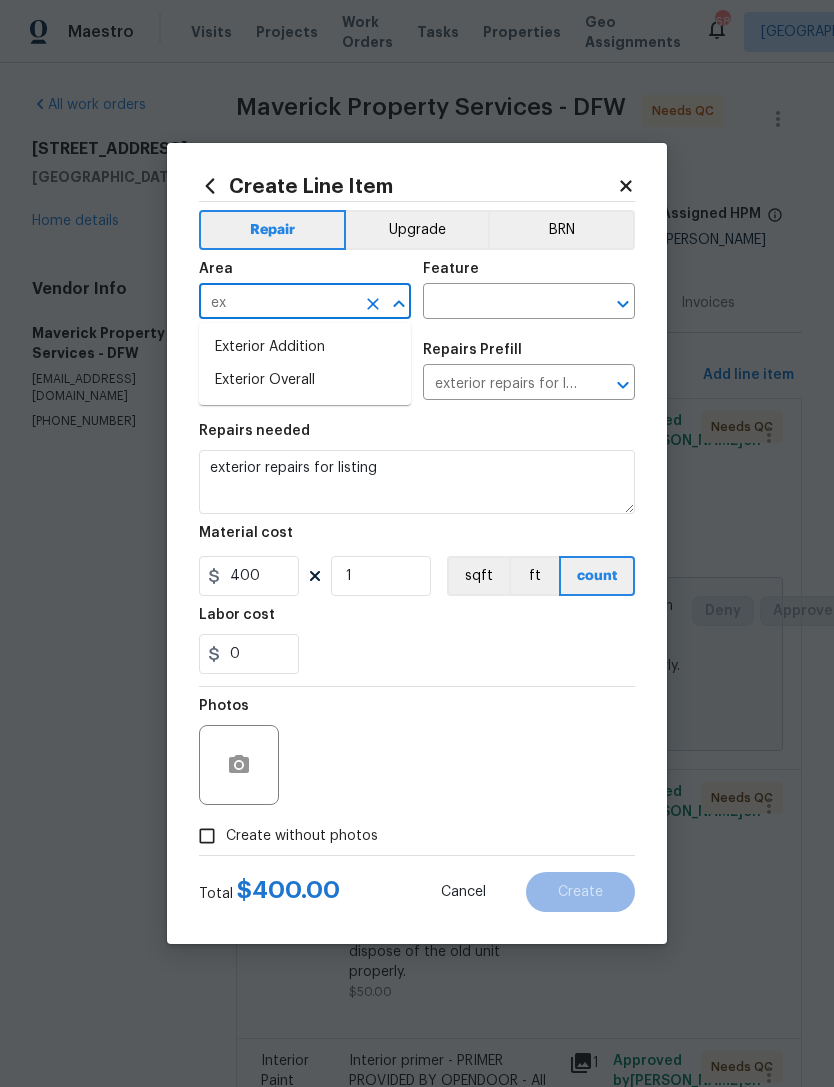 click on "Exterior Overall" at bounding box center [305, 380] 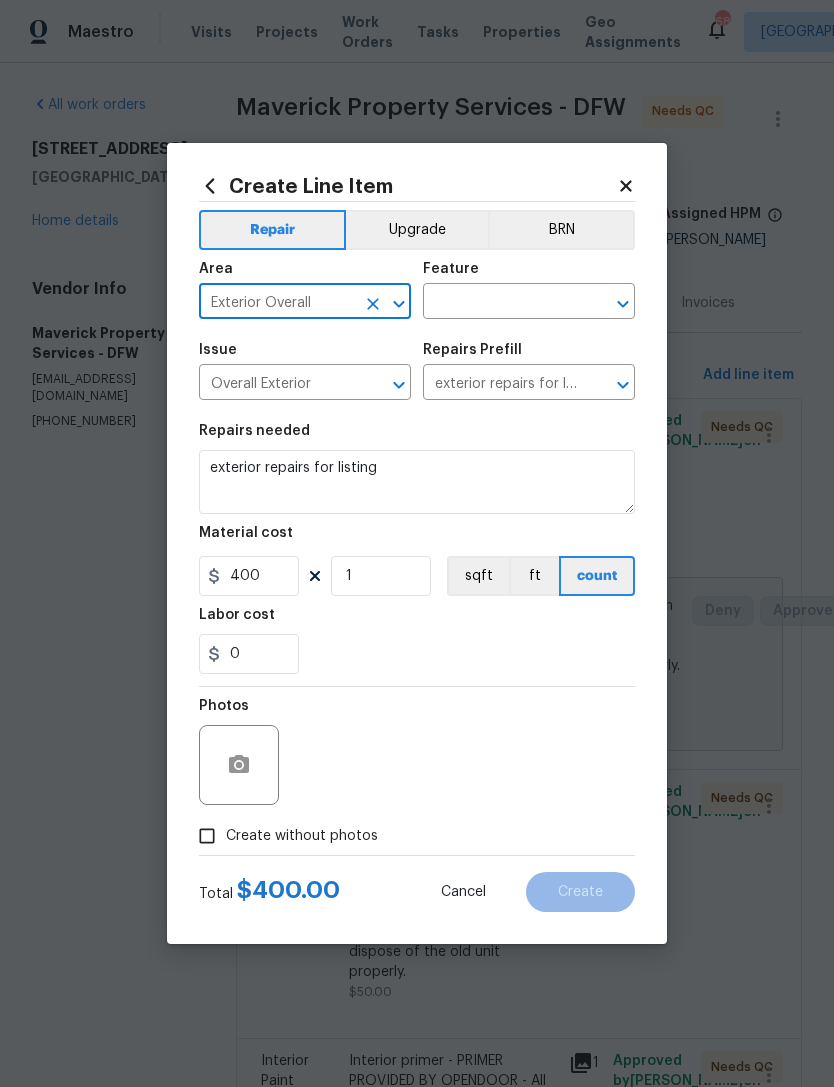 click at bounding box center [501, 303] 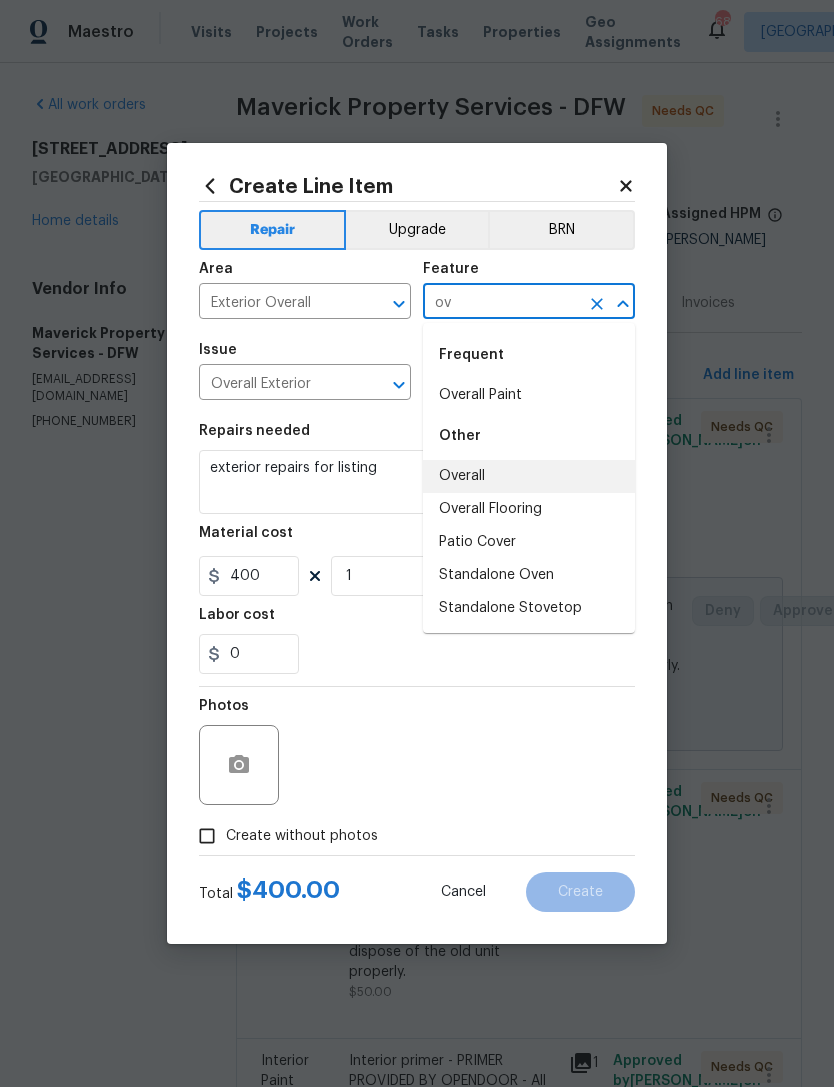 click on "Overall" at bounding box center [529, 476] 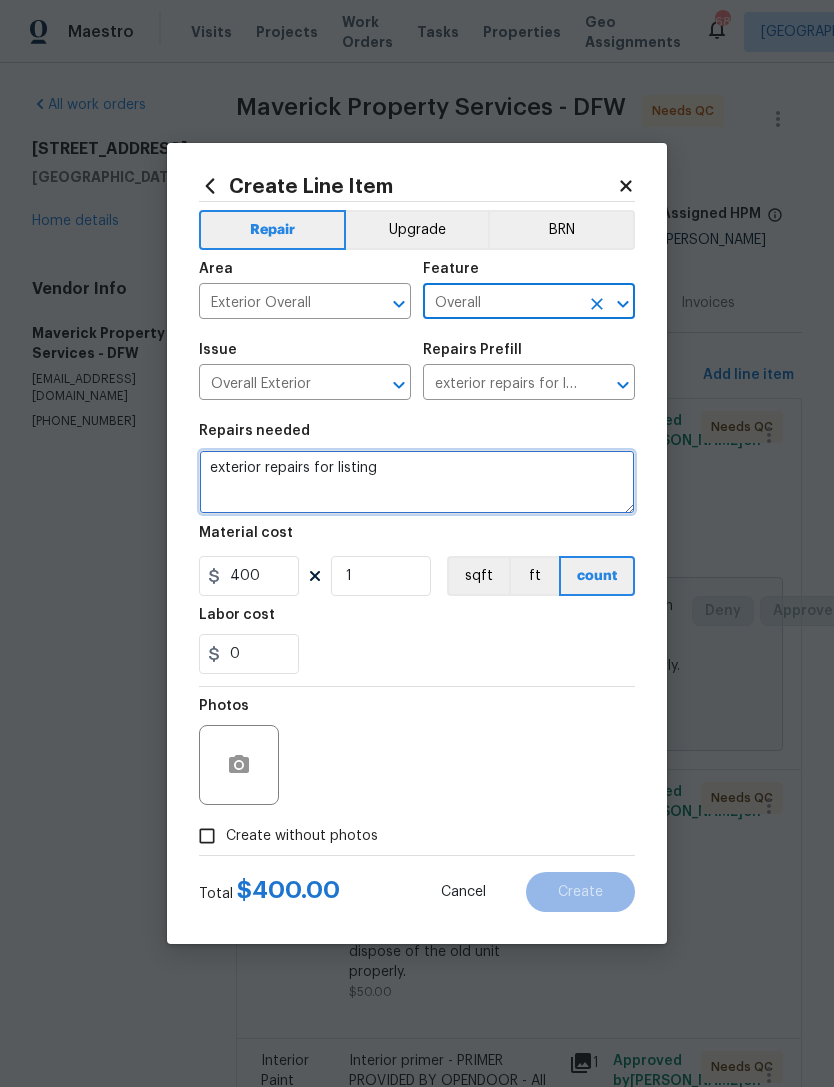 click on "exterior repairs for listing" at bounding box center [417, 482] 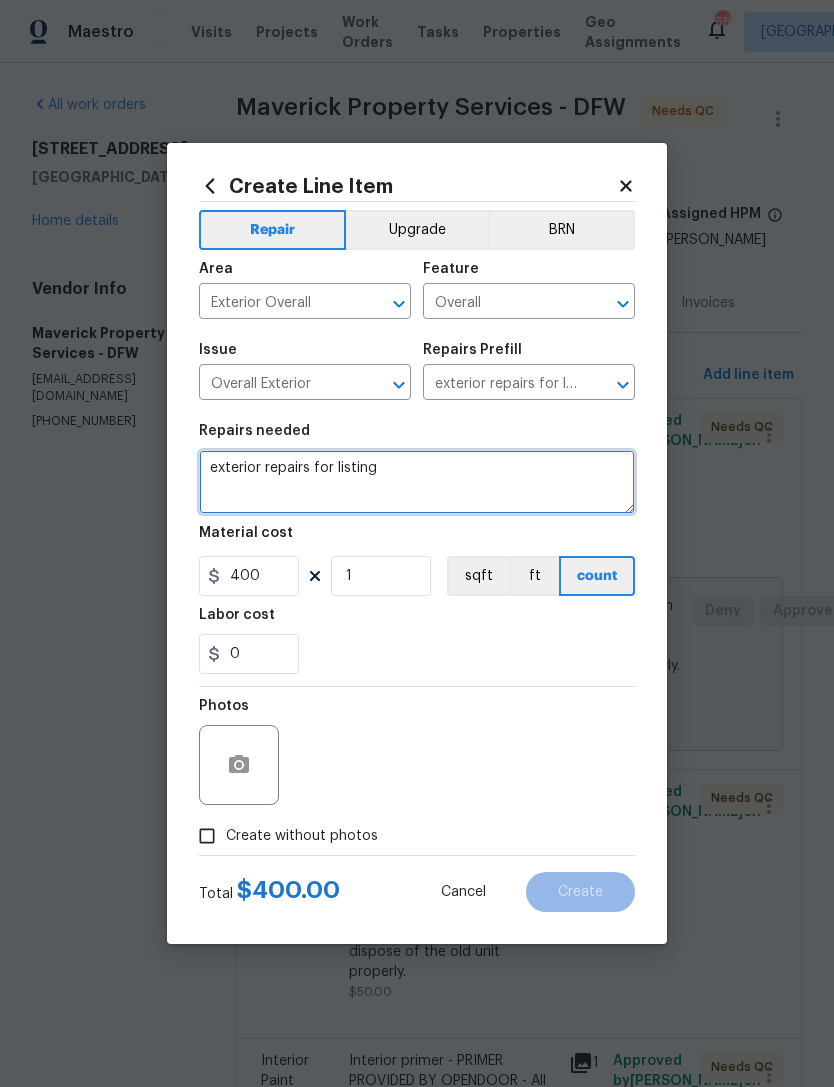 click on "exterior repairs for listing" at bounding box center [417, 482] 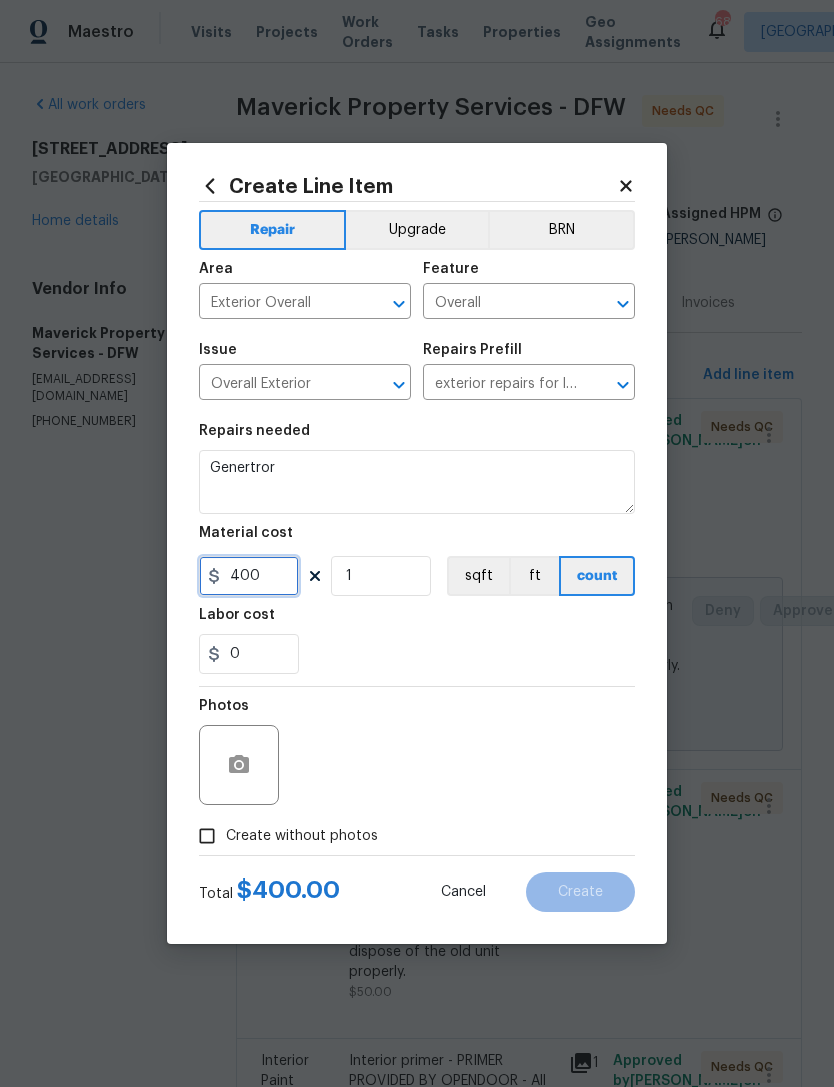 click on "400" at bounding box center [249, 576] 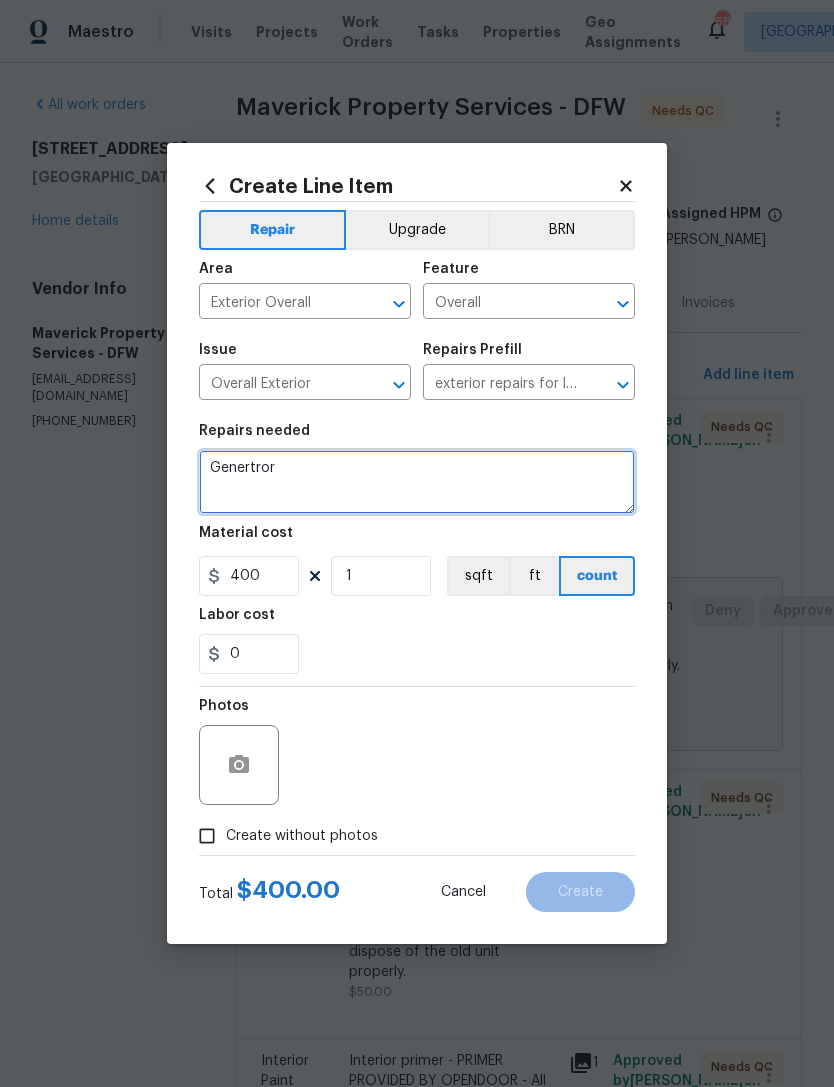click on "Genertror" at bounding box center (417, 482) 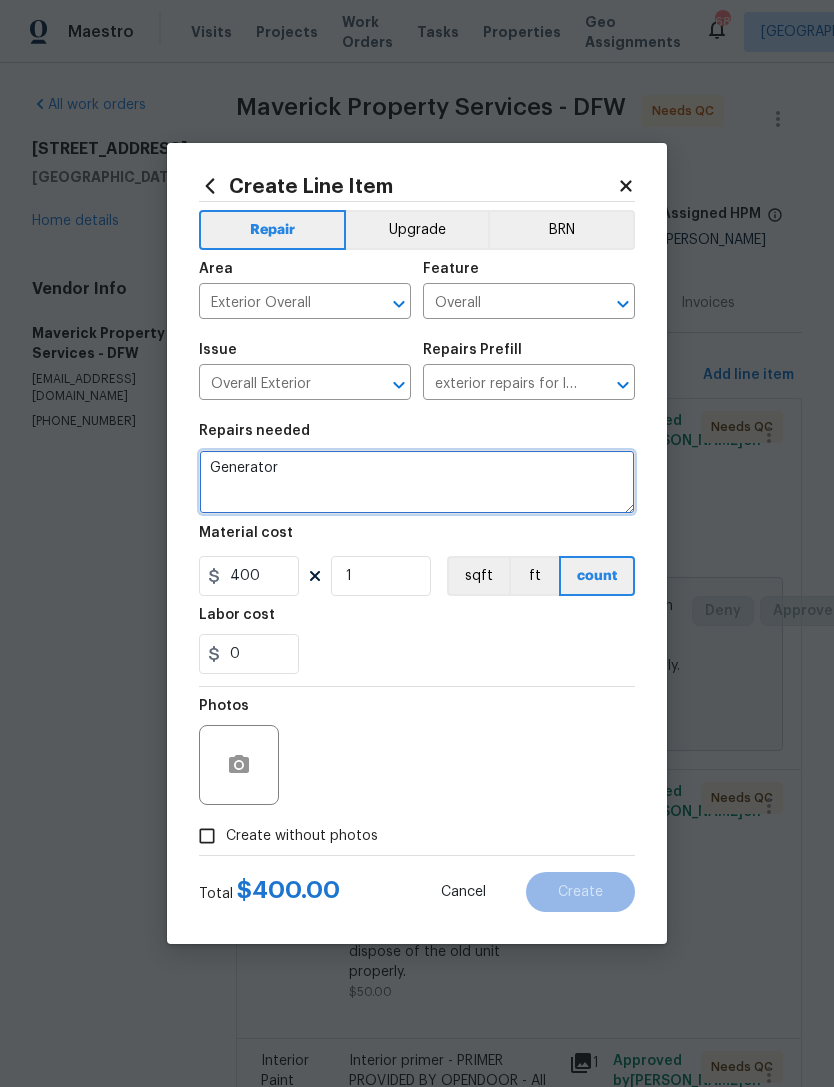 type on "Generator" 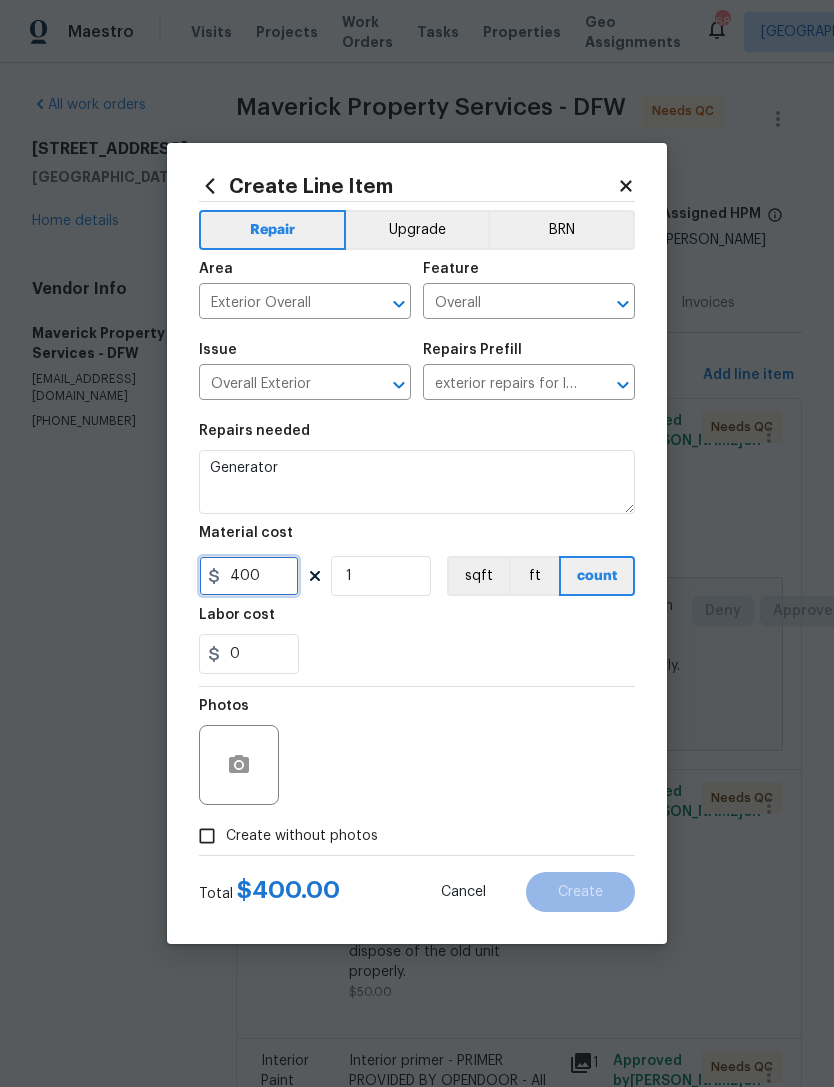 click on "400" at bounding box center [249, 576] 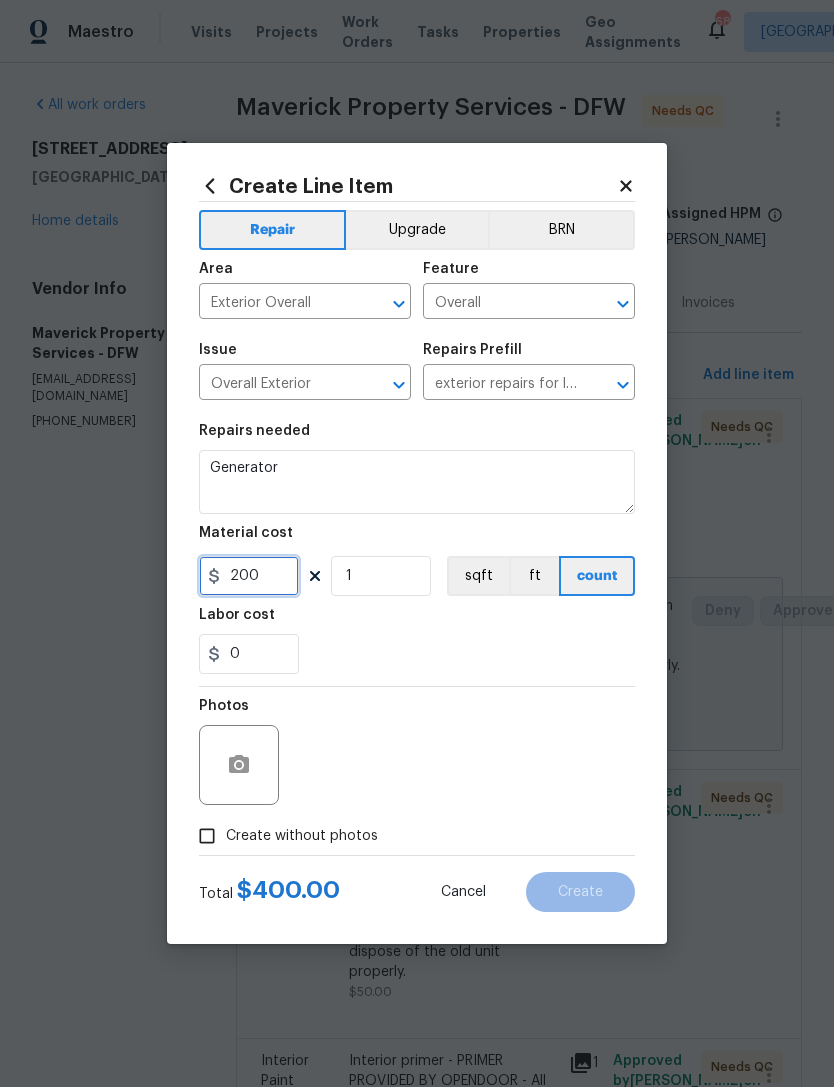 type on "200" 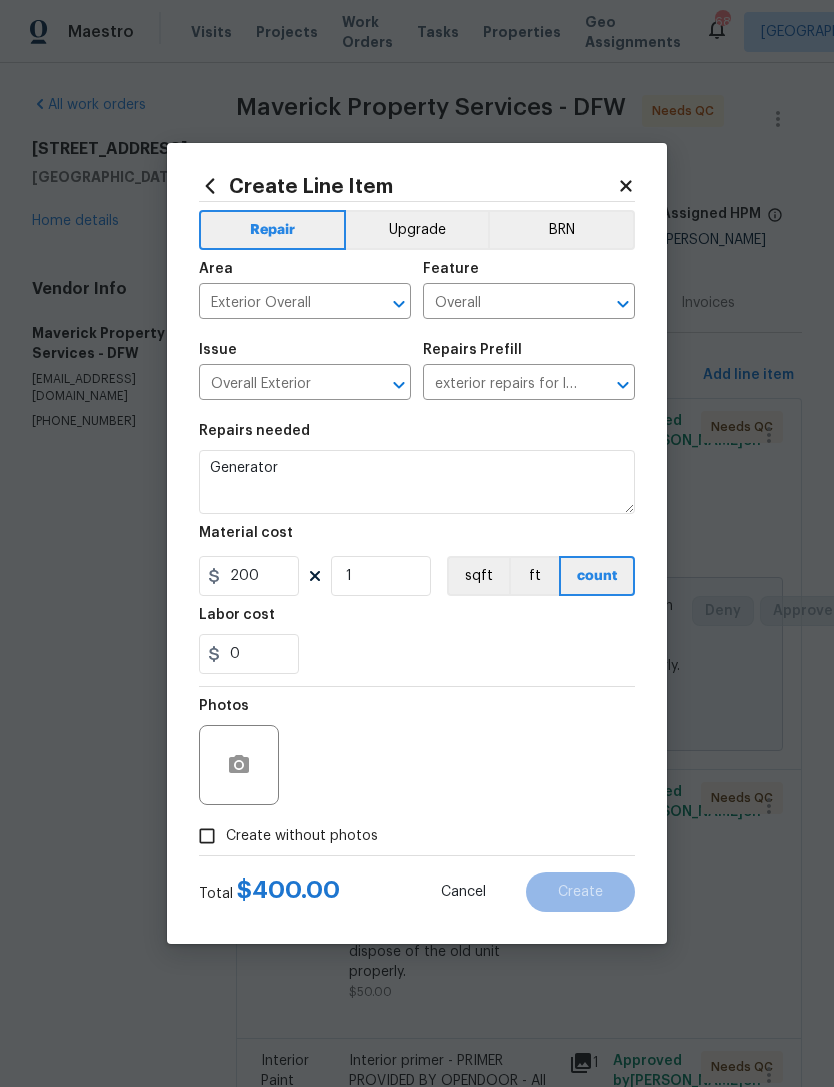 click on "0" at bounding box center [417, 654] 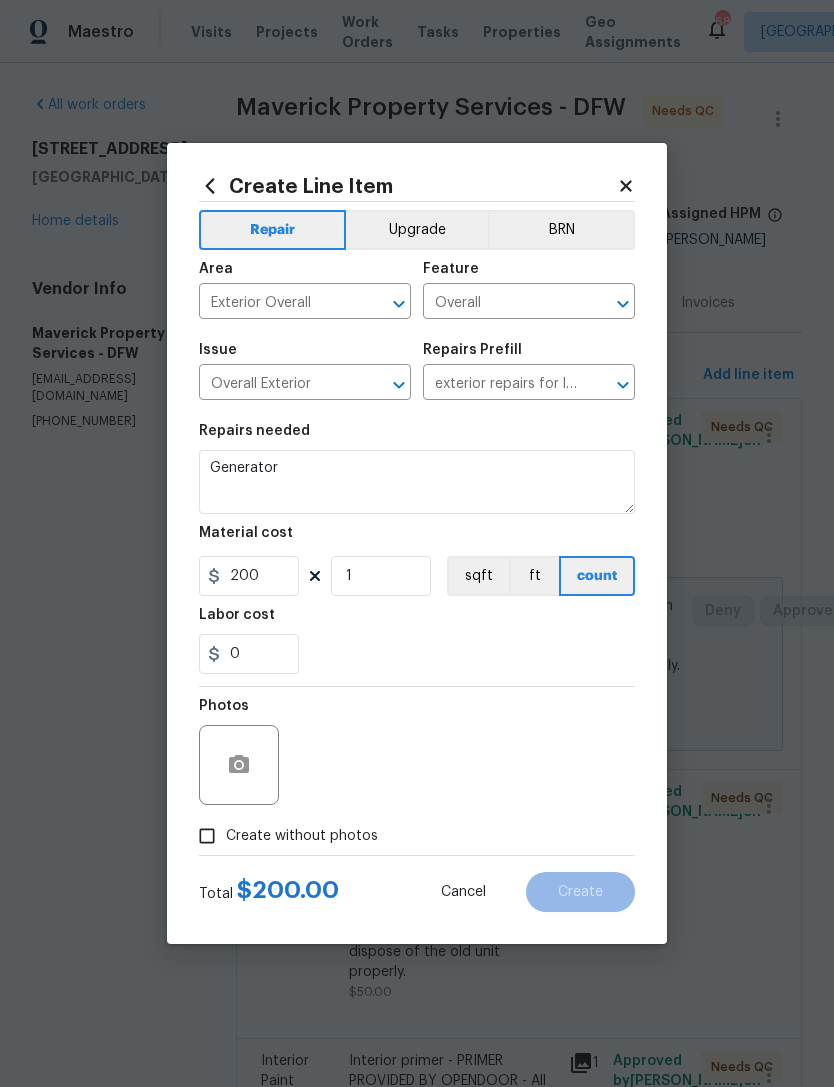 click on "Create without photos" at bounding box center (302, 836) 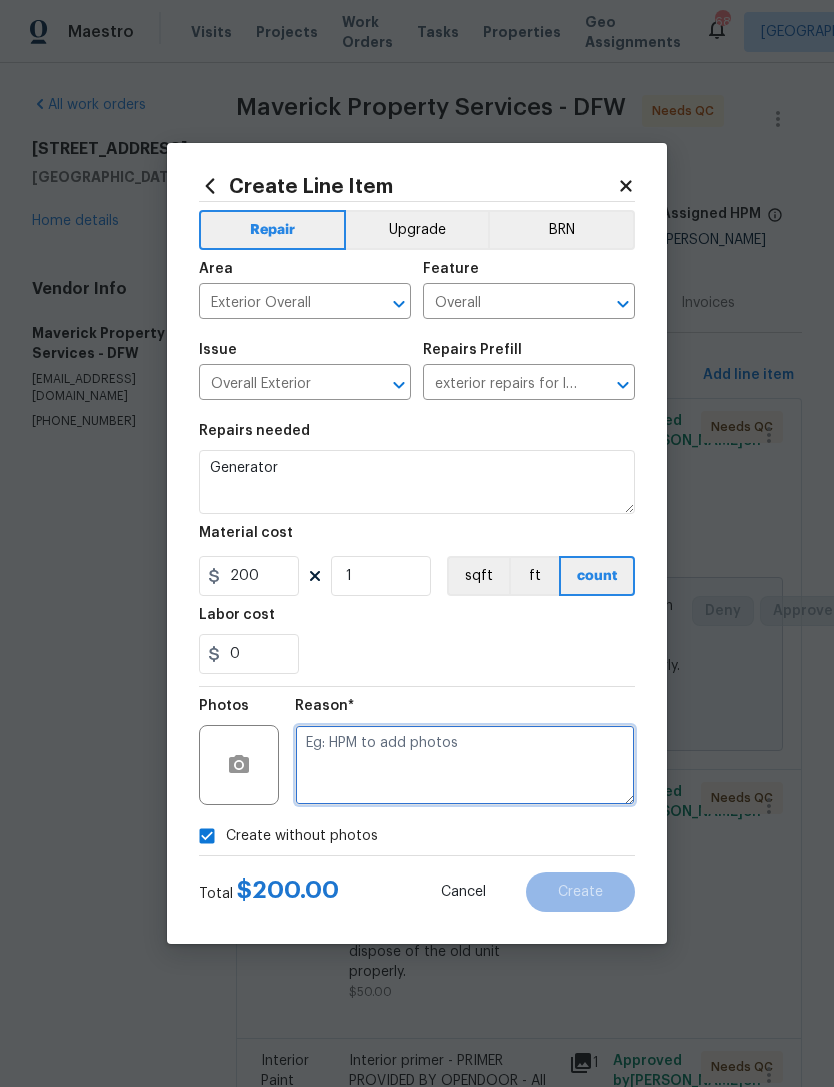 click at bounding box center [465, 765] 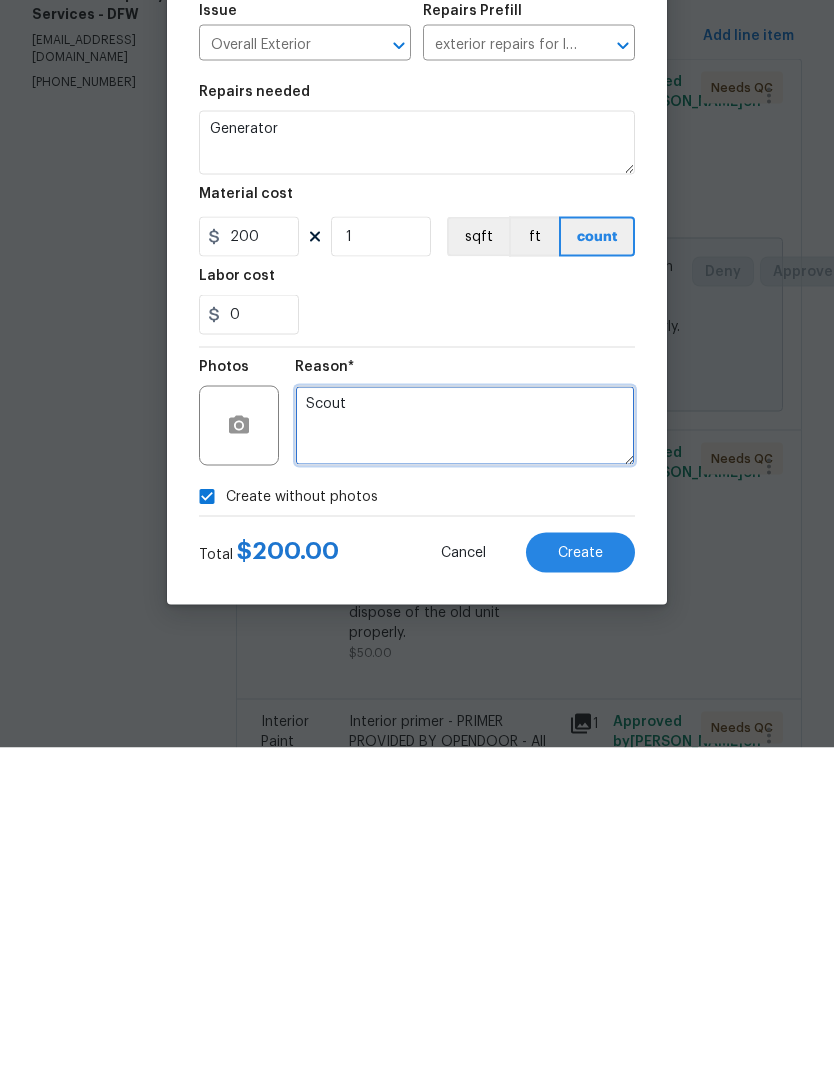 type on "Scout" 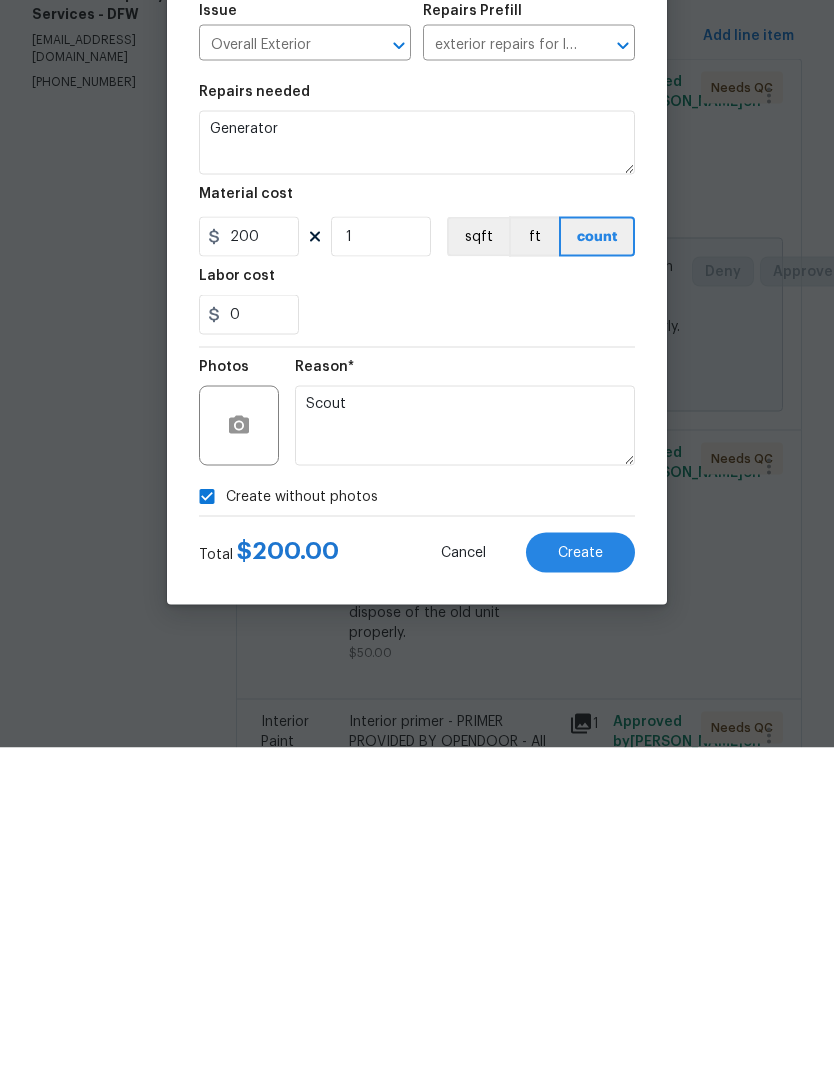 click on "Create" at bounding box center [580, 892] 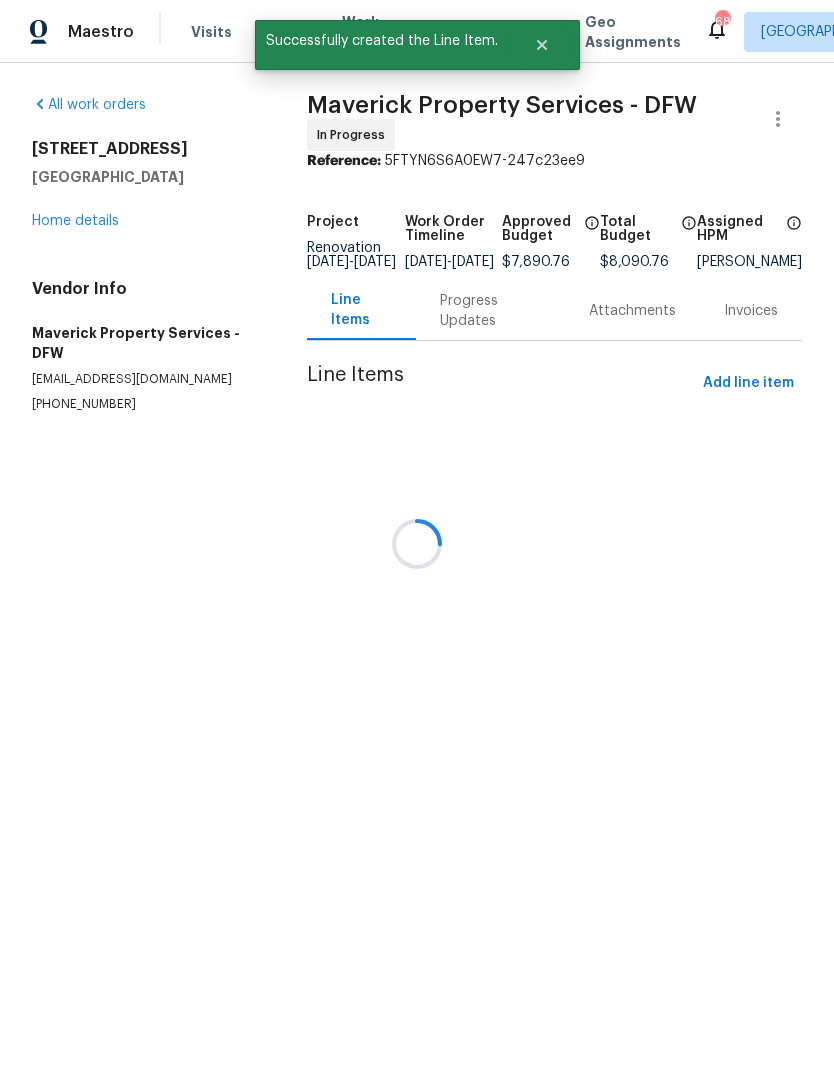 scroll, scrollTop: 0, scrollLeft: 0, axis: both 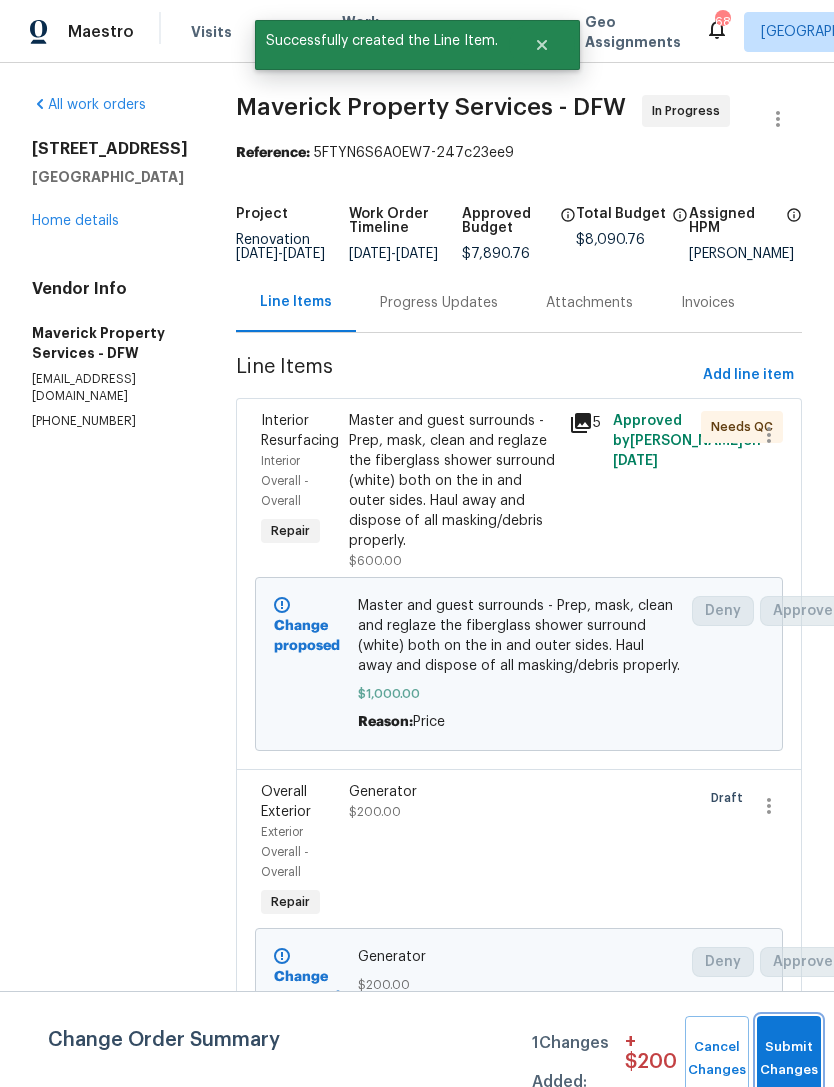 click on "Submit Changes" at bounding box center [789, 1059] 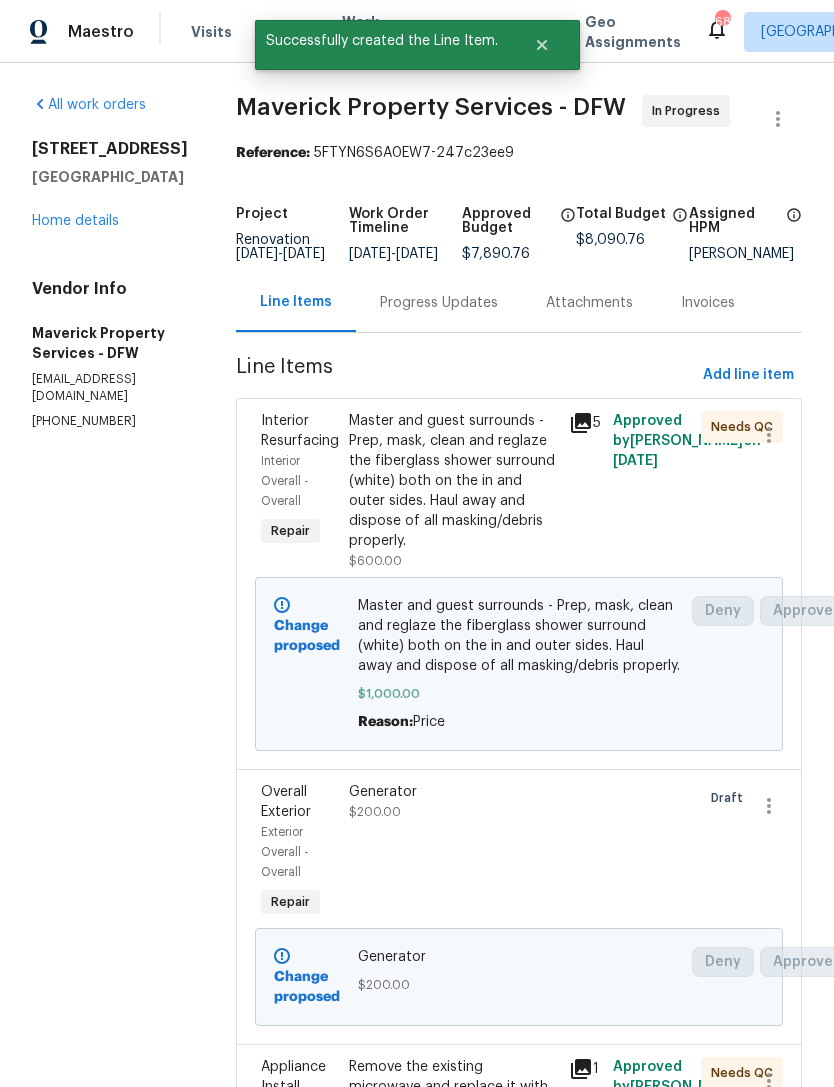 click on "Progress Updates" at bounding box center [439, 303] 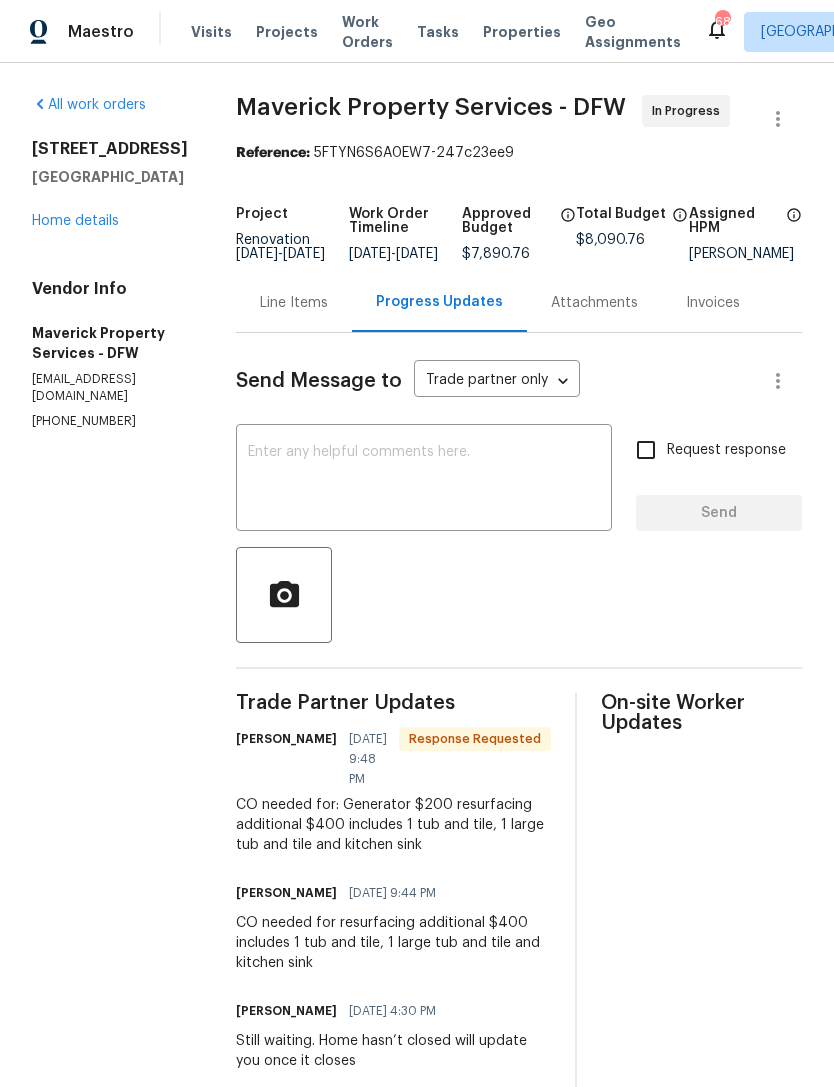 scroll, scrollTop: 0, scrollLeft: 0, axis: both 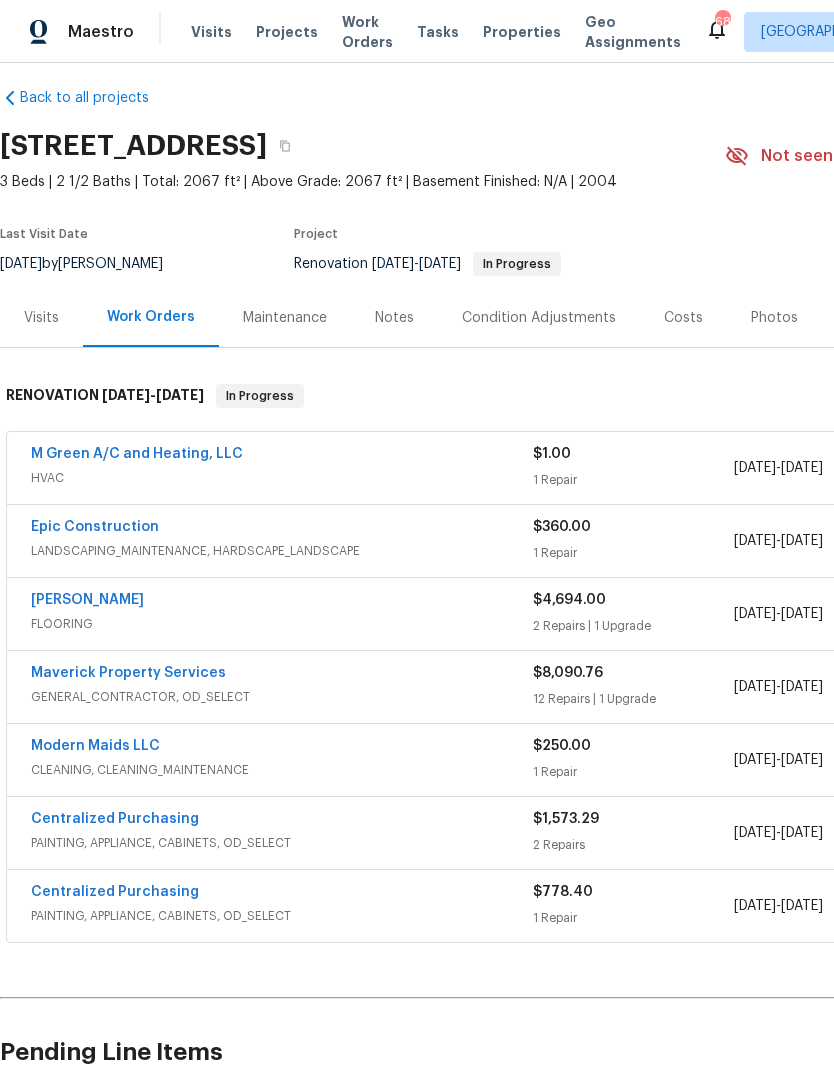 click on "M Green A/C and Heating, LLC" at bounding box center [137, 454] 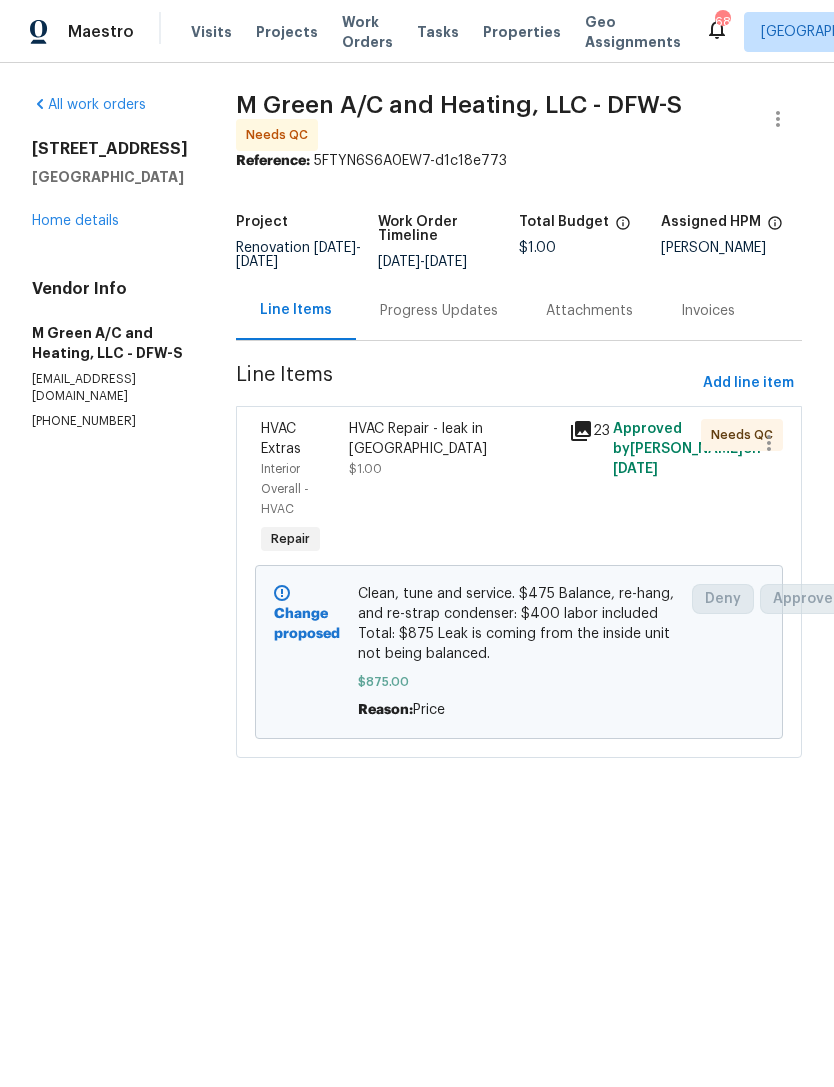 click on "Home details" at bounding box center [75, 221] 